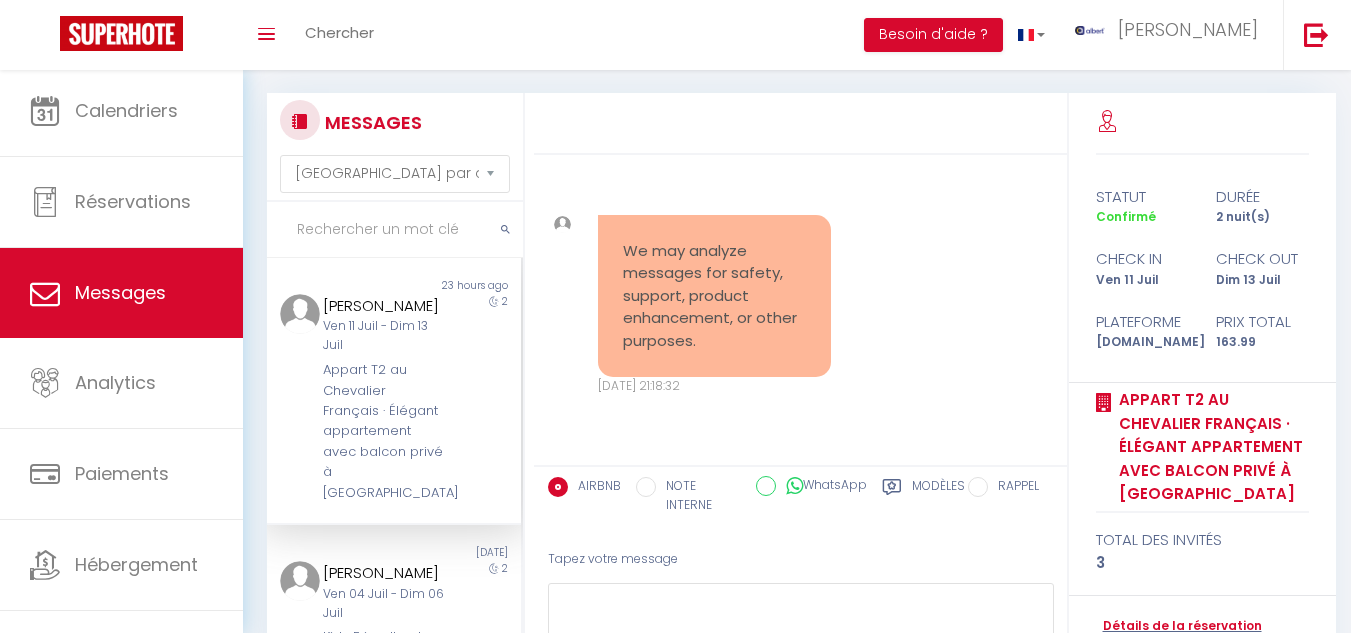 select on "message" 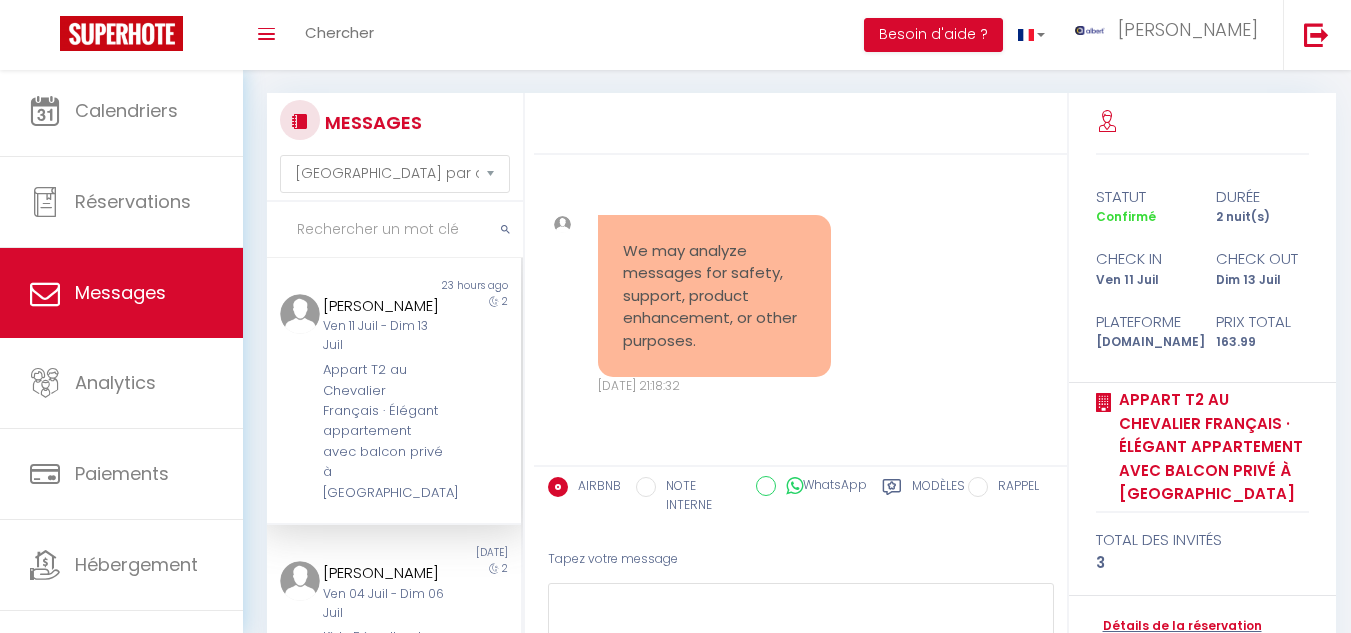 scroll, scrollTop: 0, scrollLeft: 0, axis: both 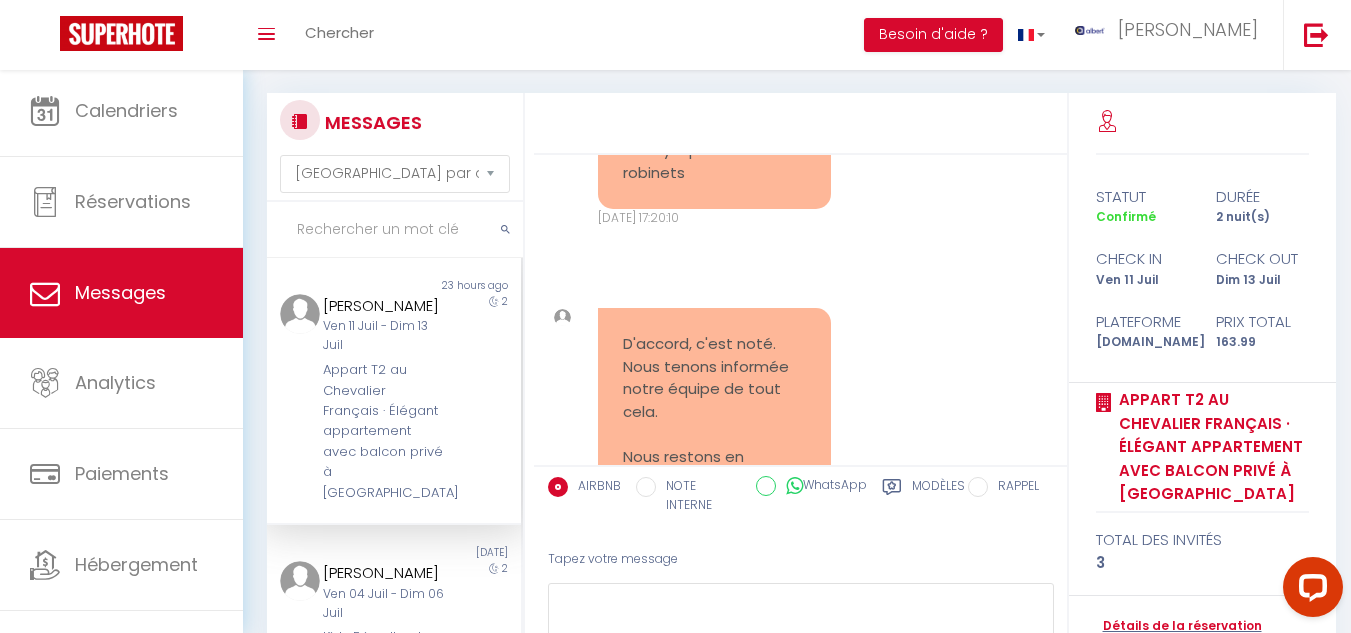 click at bounding box center [395, 230] 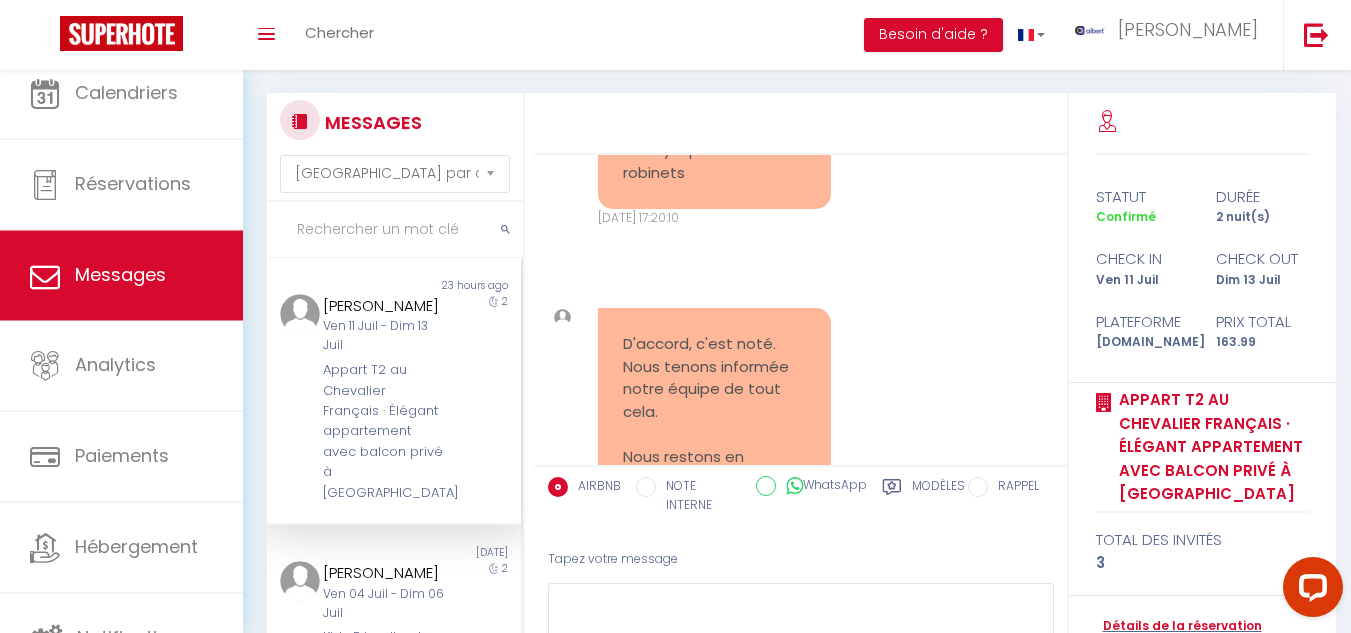 click at bounding box center [395, 230] 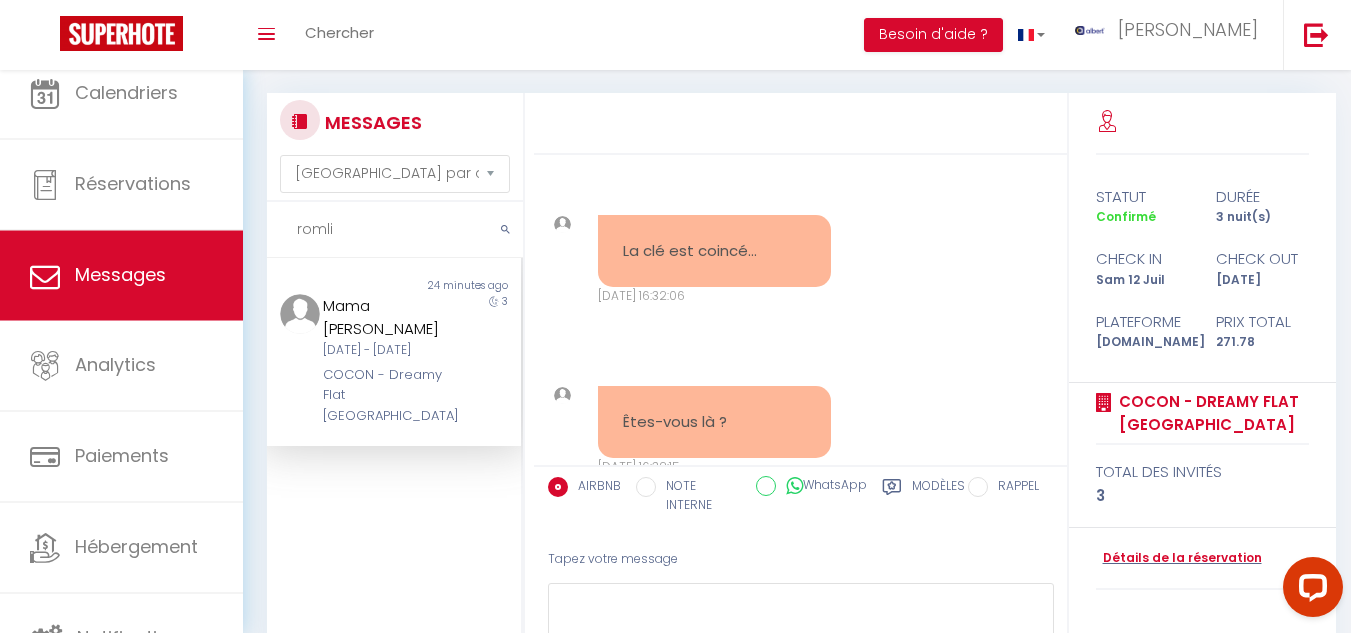 scroll, scrollTop: 11958, scrollLeft: 0, axis: vertical 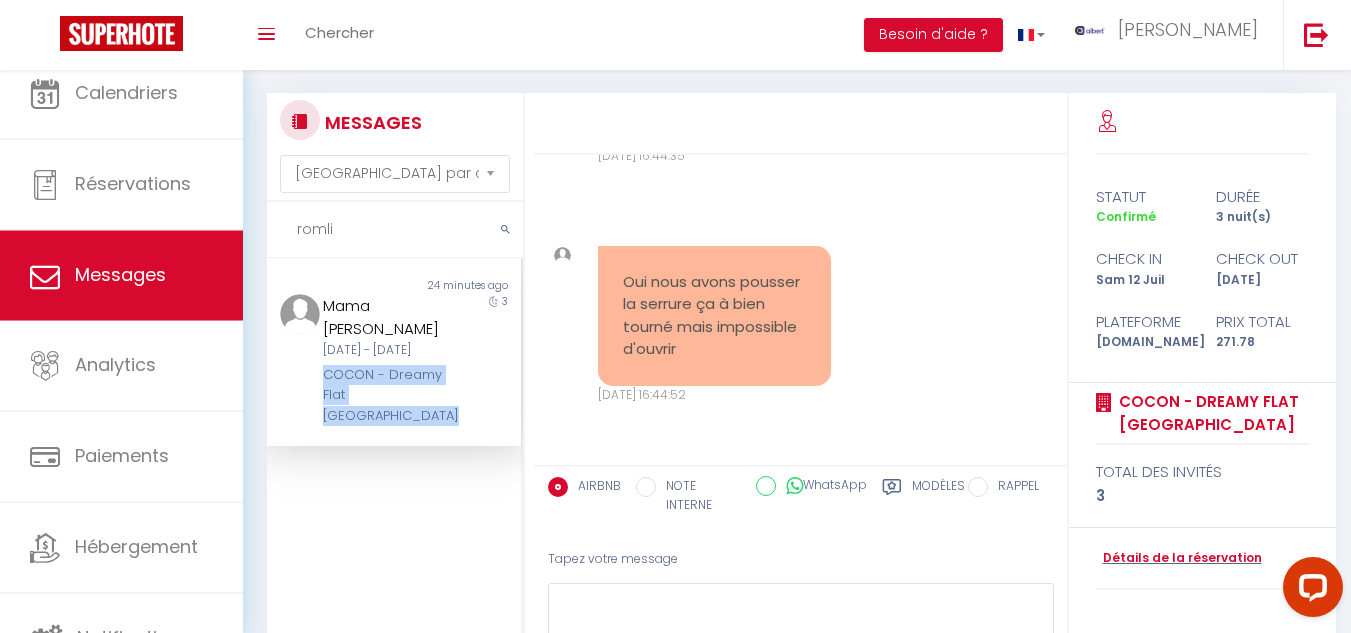 drag, startPoint x: 319, startPoint y: 368, endPoint x: 458, endPoint y: 389, distance: 140.57738 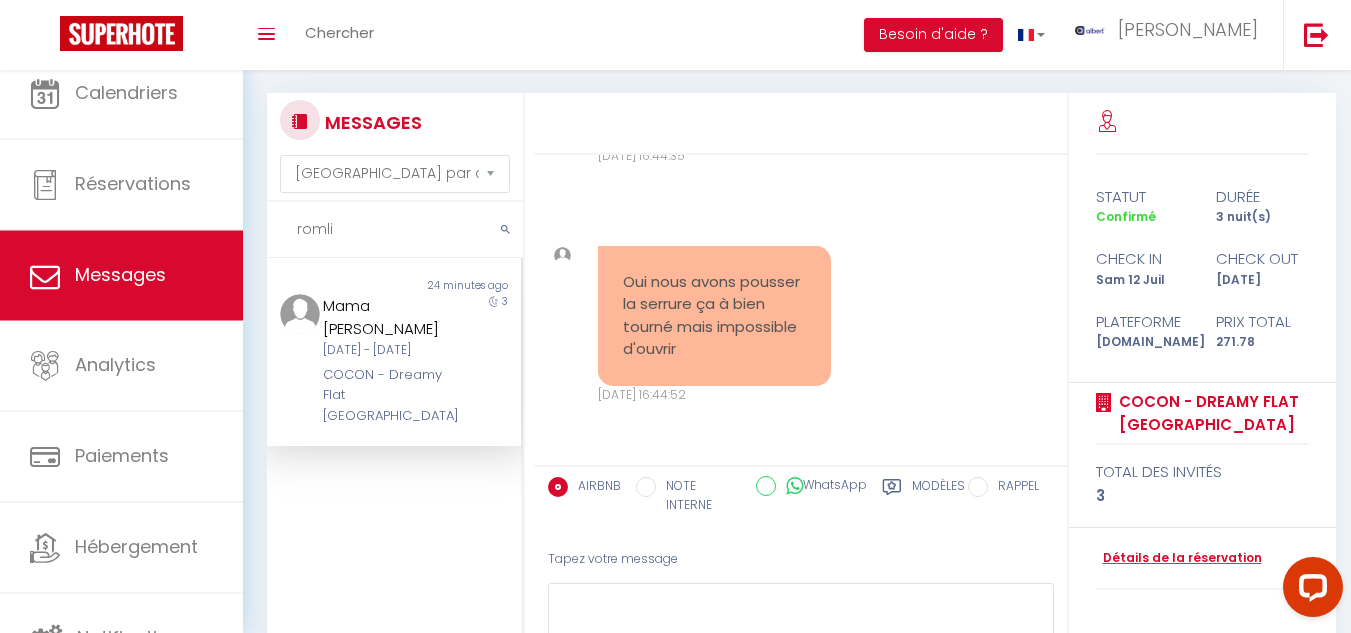 scroll, scrollTop: 11558, scrollLeft: 0, axis: vertical 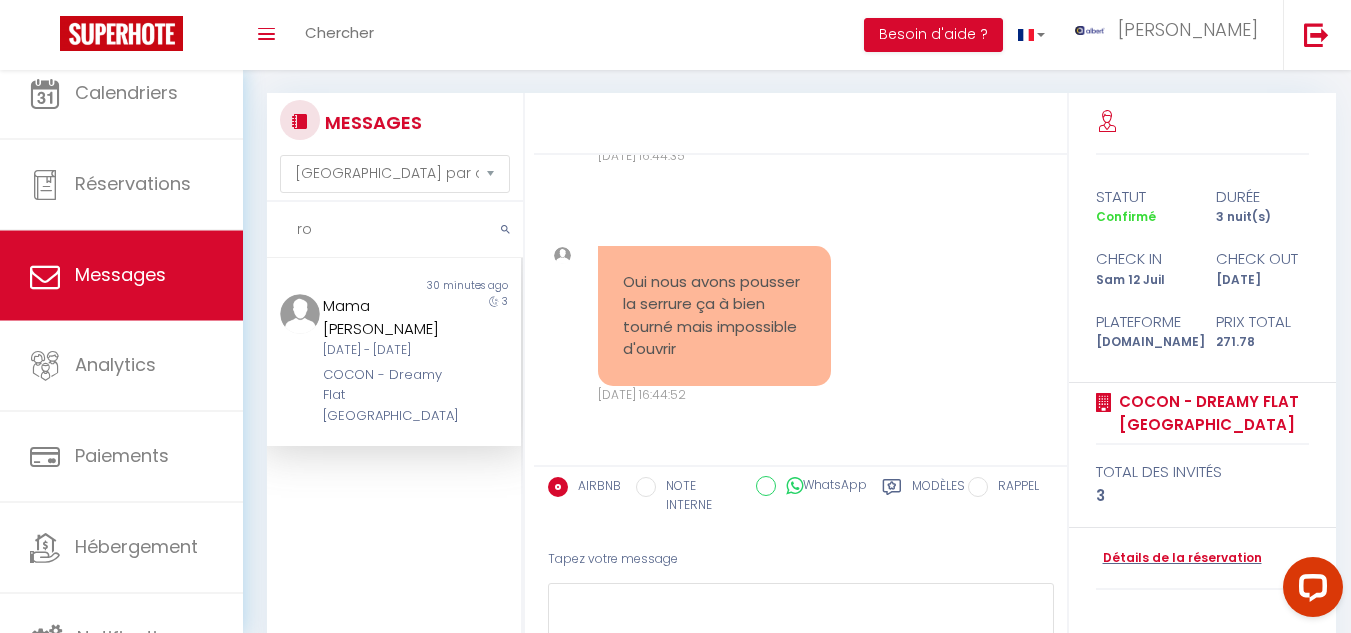type on "r" 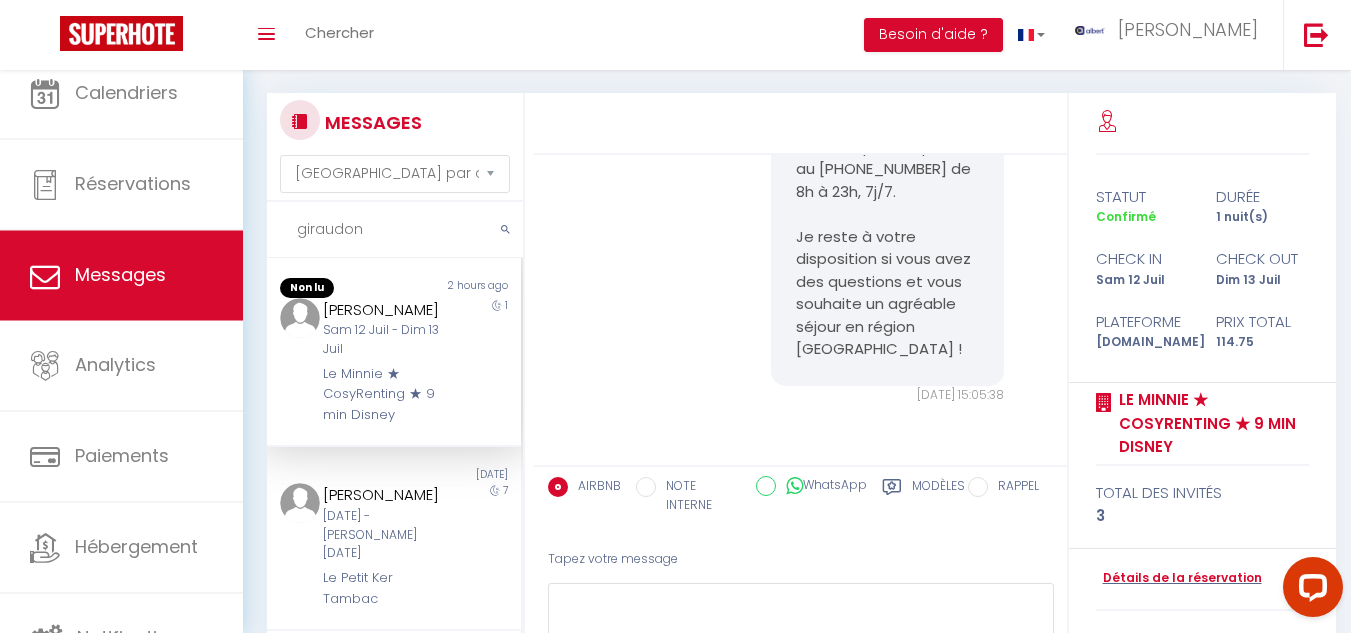 scroll, scrollTop: 4947, scrollLeft: 0, axis: vertical 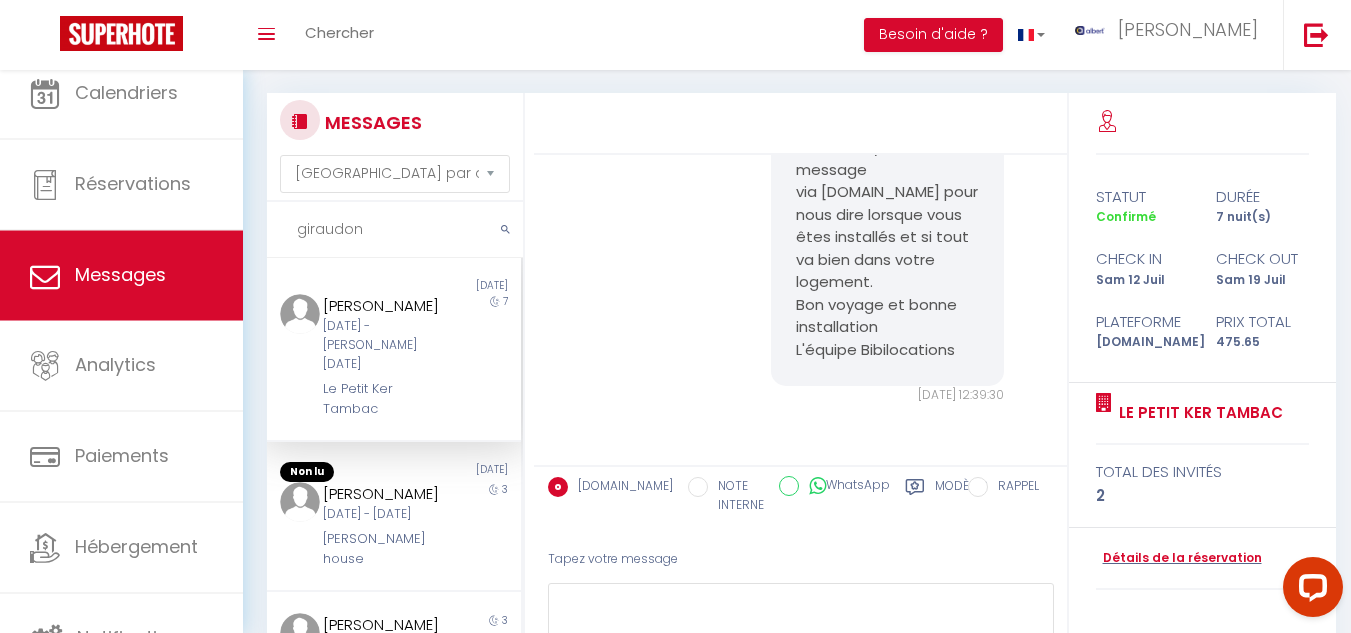 click on "7" at bounding box center (490, 357) 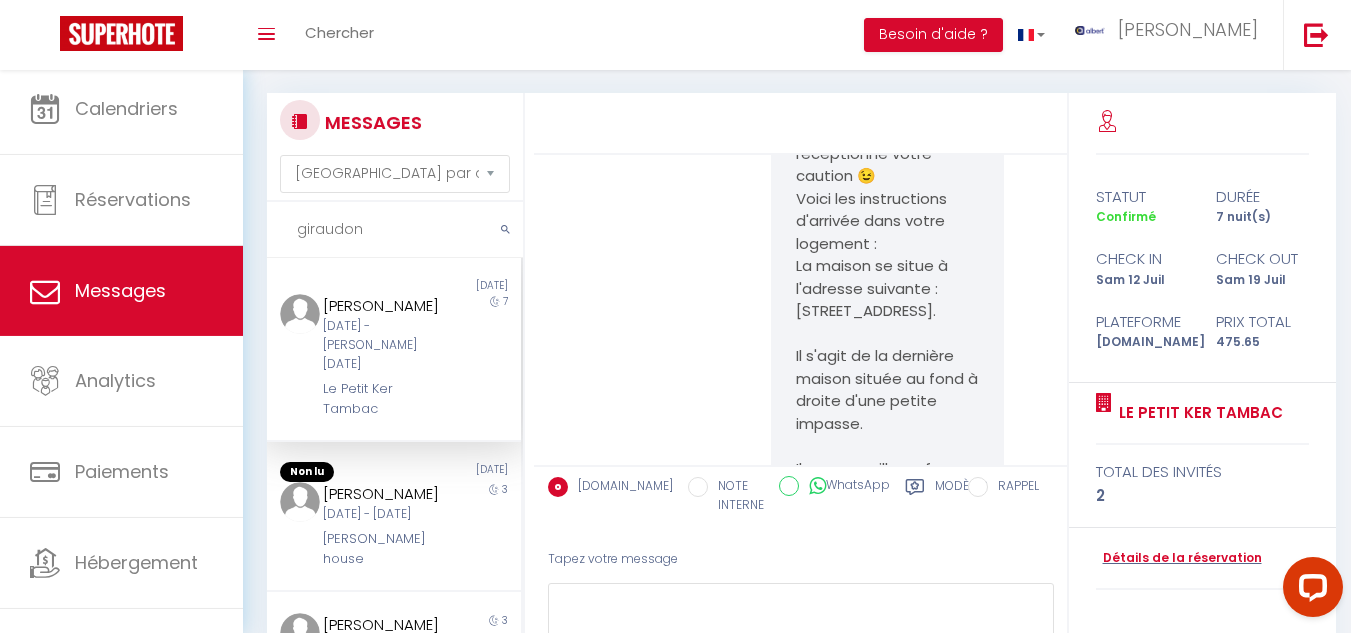 scroll, scrollTop: 2946, scrollLeft: 0, axis: vertical 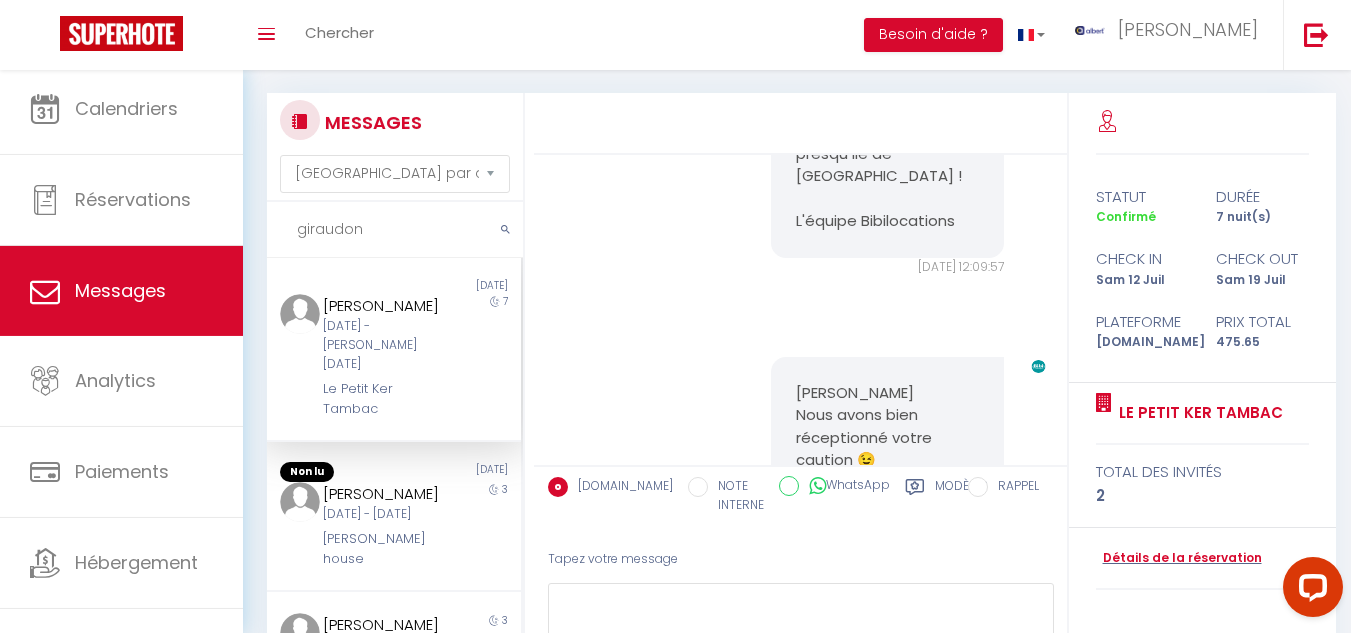 drag, startPoint x: 322, startPoint y: 304, endPoint x: 424, endPoint y: 322, distance: 103.57606 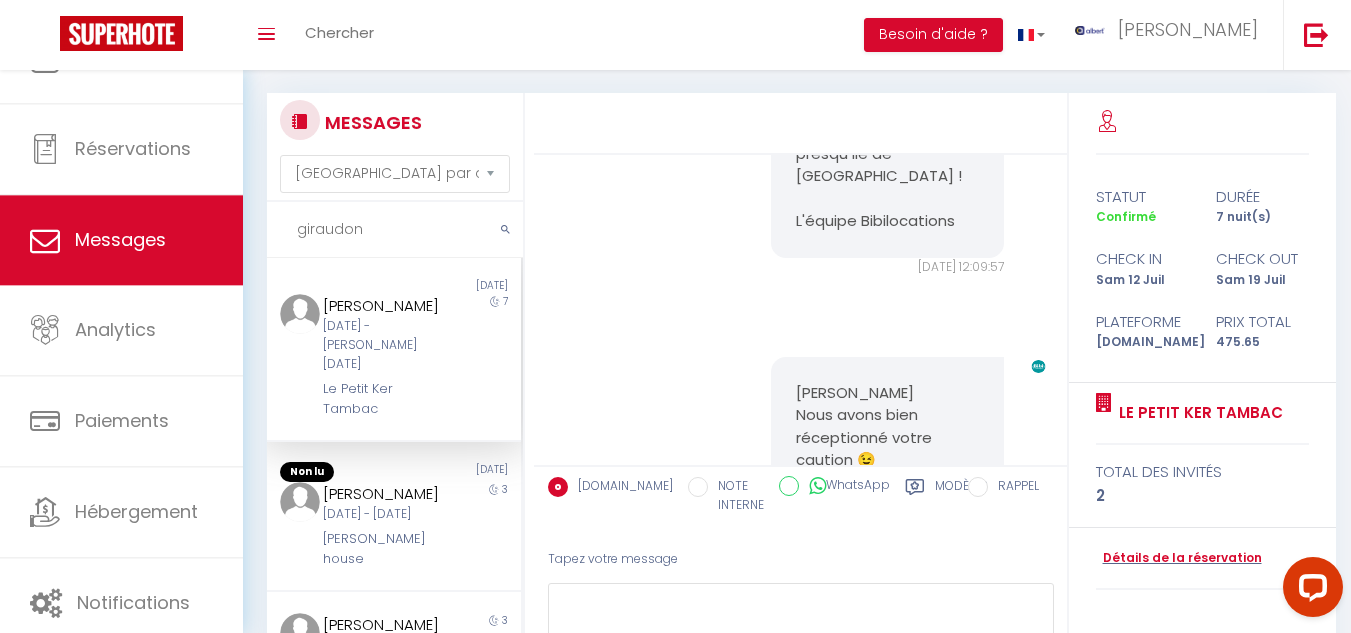 click on "Dominique Giraudon   Sam 12 Juil - Sam 19 Juil   Le Petit Ker Tambac" at bounding box center [383, 357] 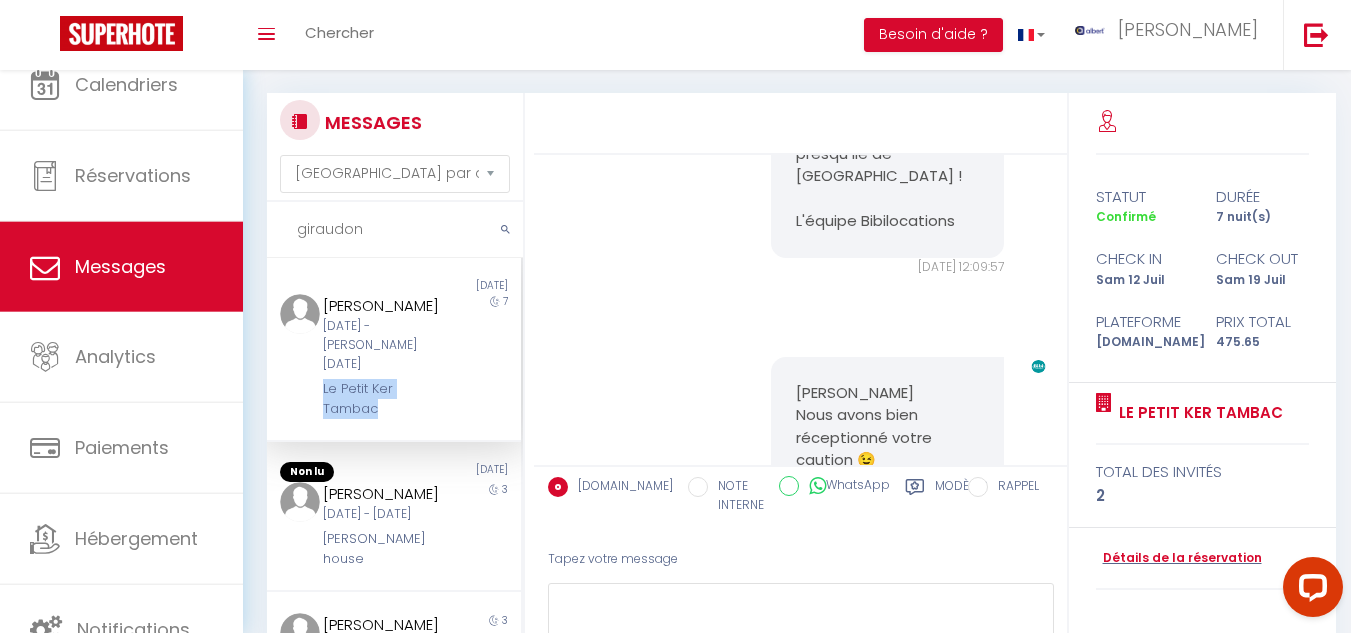 drag, startPoint x: 314, startPoint y: 391, endPoint x: 431, endPoint y: 411, distance: 118.69709 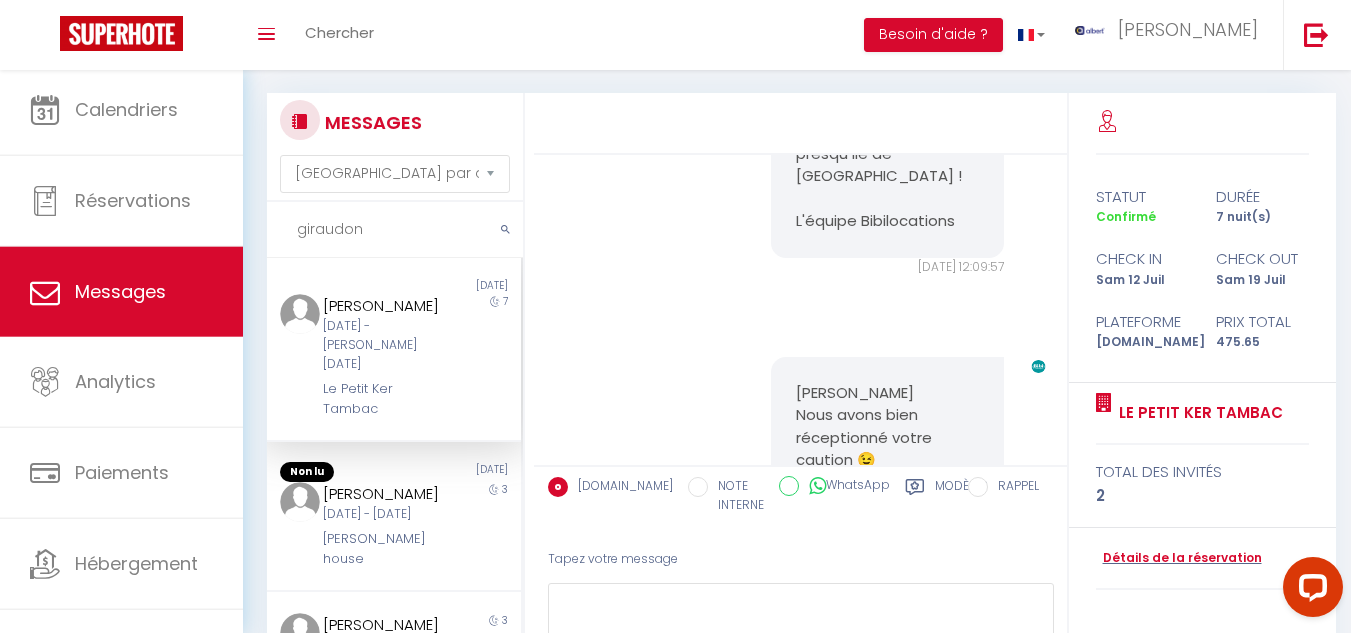 drag, startPoint x: 462, startPoint y: 327, endPoint x: 437, endPoint y: 342, distance: 29.15476 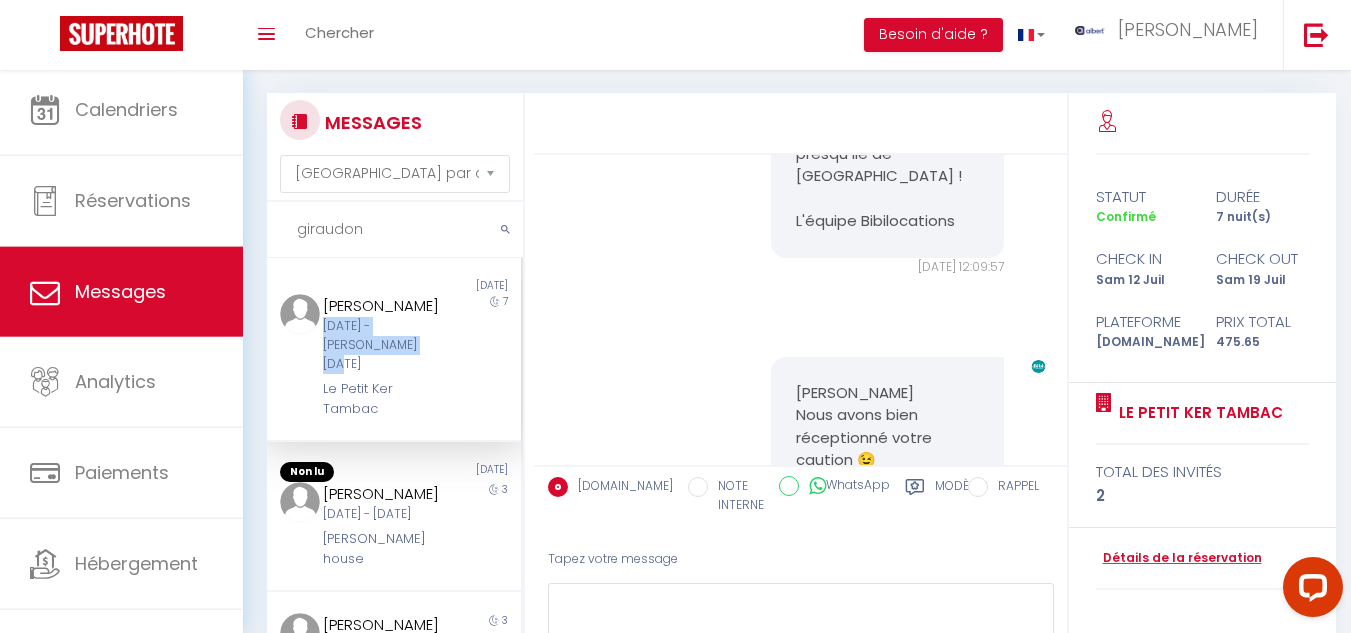 drag, startPoint x: 317, startPoint y: 351, endPoint x: 383, endPoint y: 369, distance: 68.41052 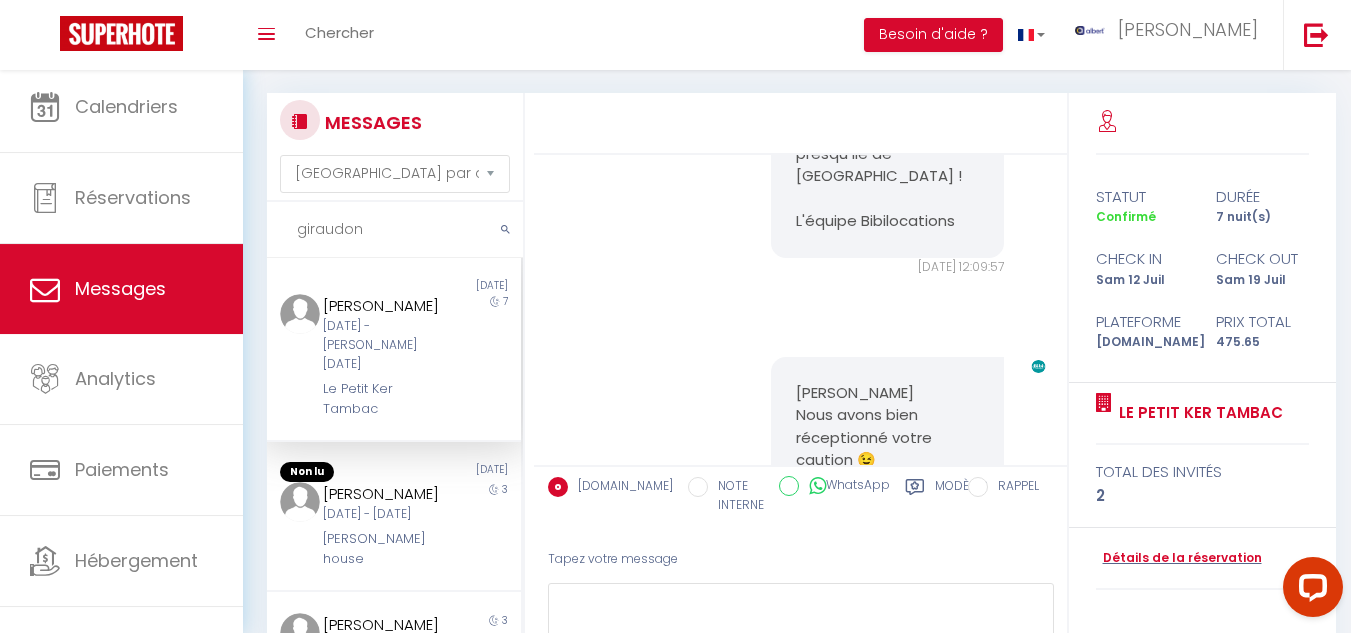 click on "1 day ago" at bounding box center (457, 286) 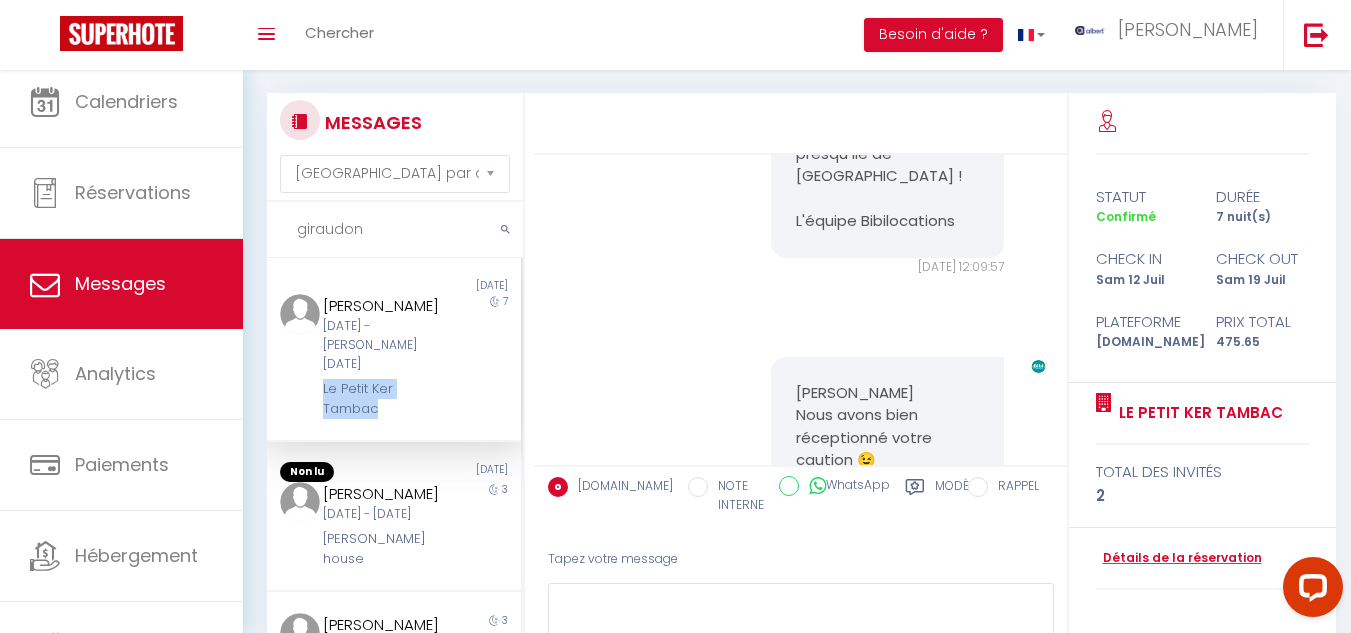 drag, startPoint x: 317, startPoint y: 393, endPoint x: 402, endPoint y: 418, distance: 88.60023 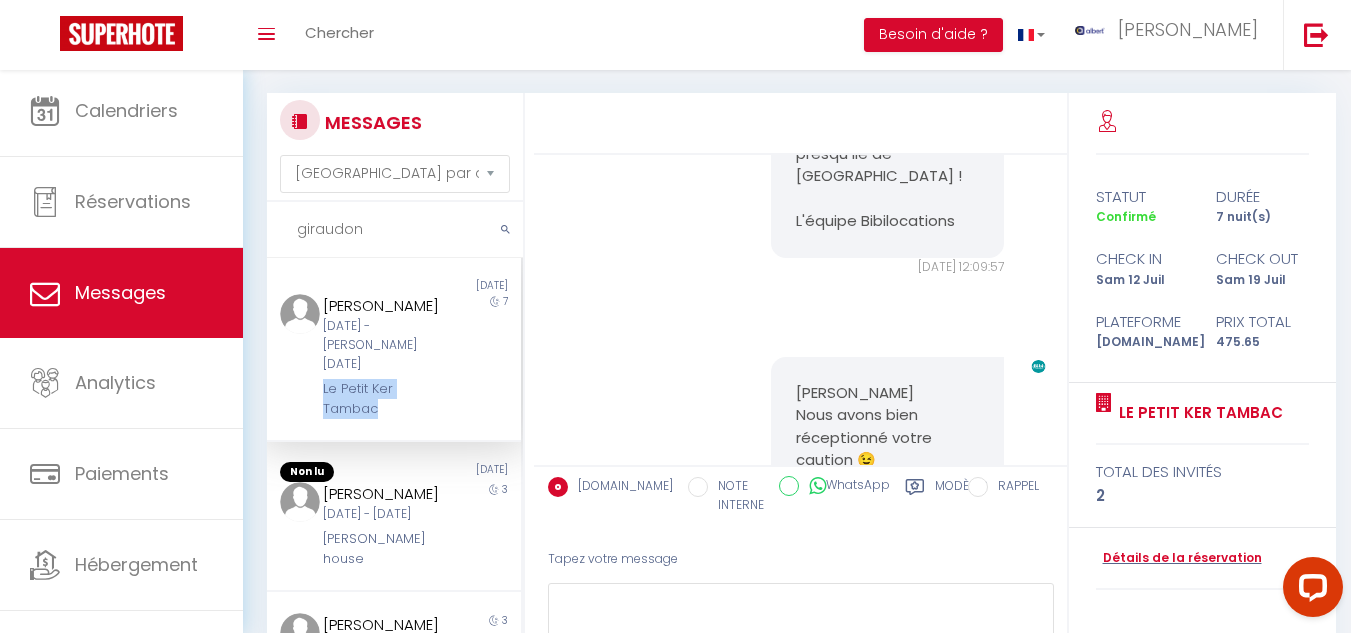click on "giraudon" at bounding box center [395, 230] 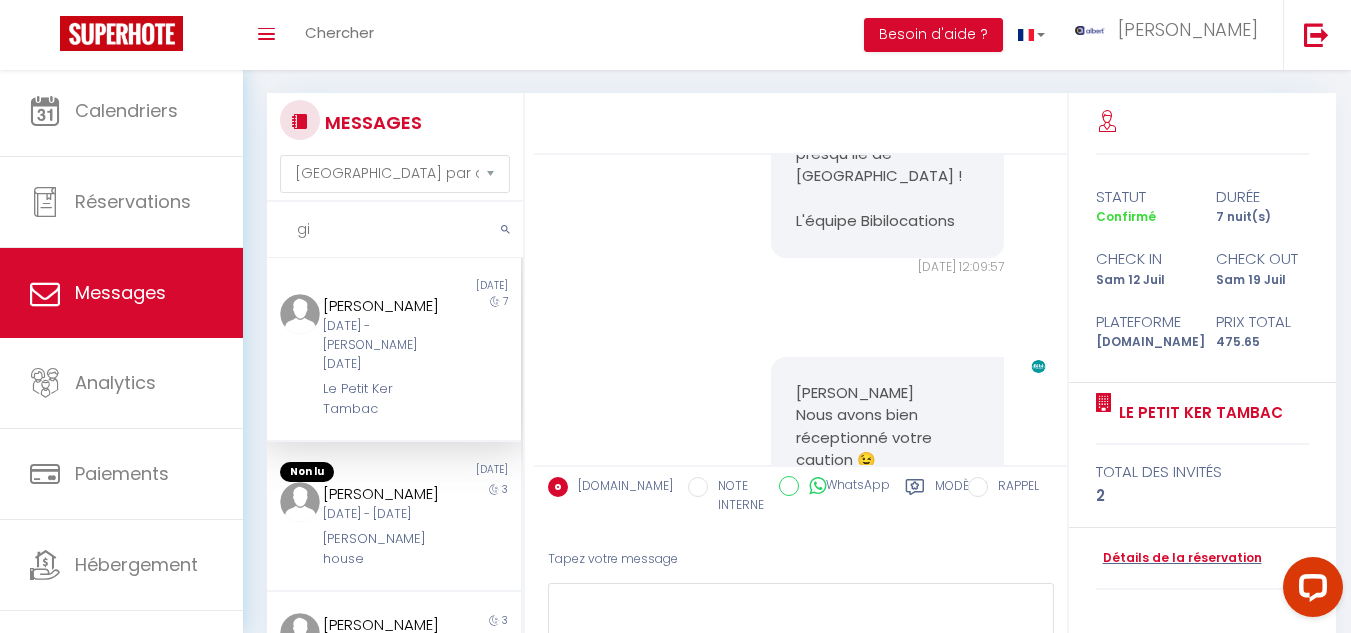 type on "g" 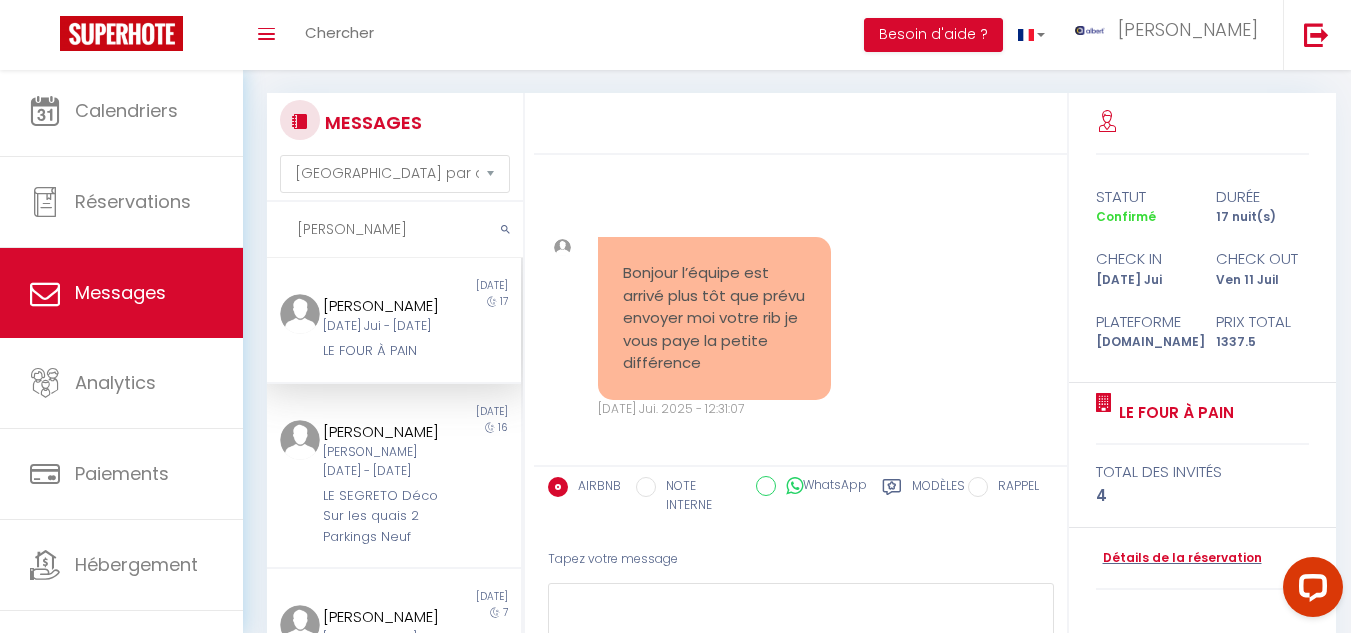scroll, scrollTop: 24078, scrollLeft: 0, axis: vertical 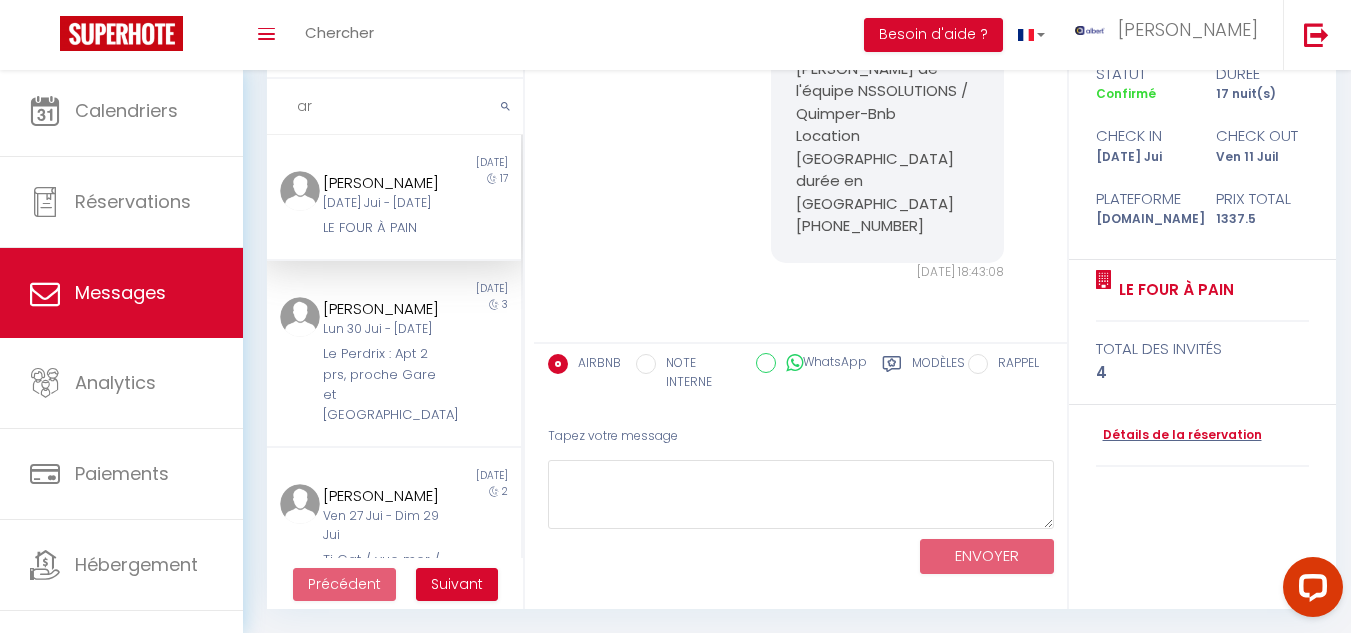 type on "a" 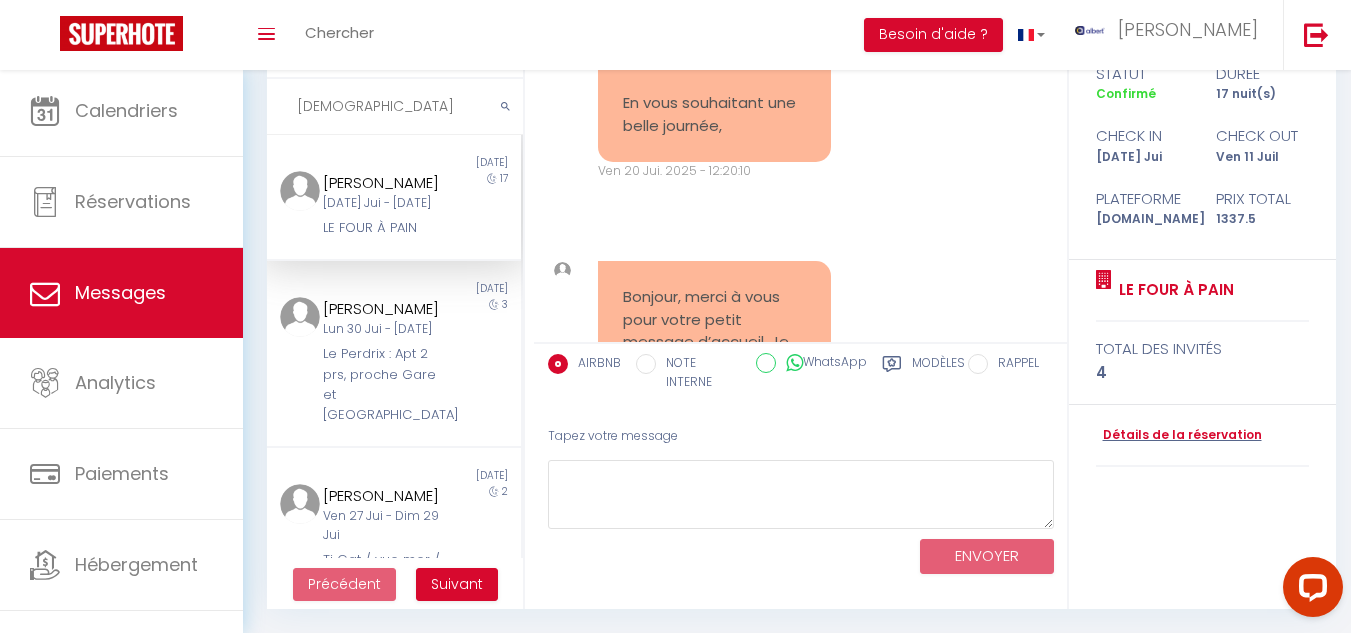 scroll, scrollTop: 24078, scrollLeft: 0, axis: vertical 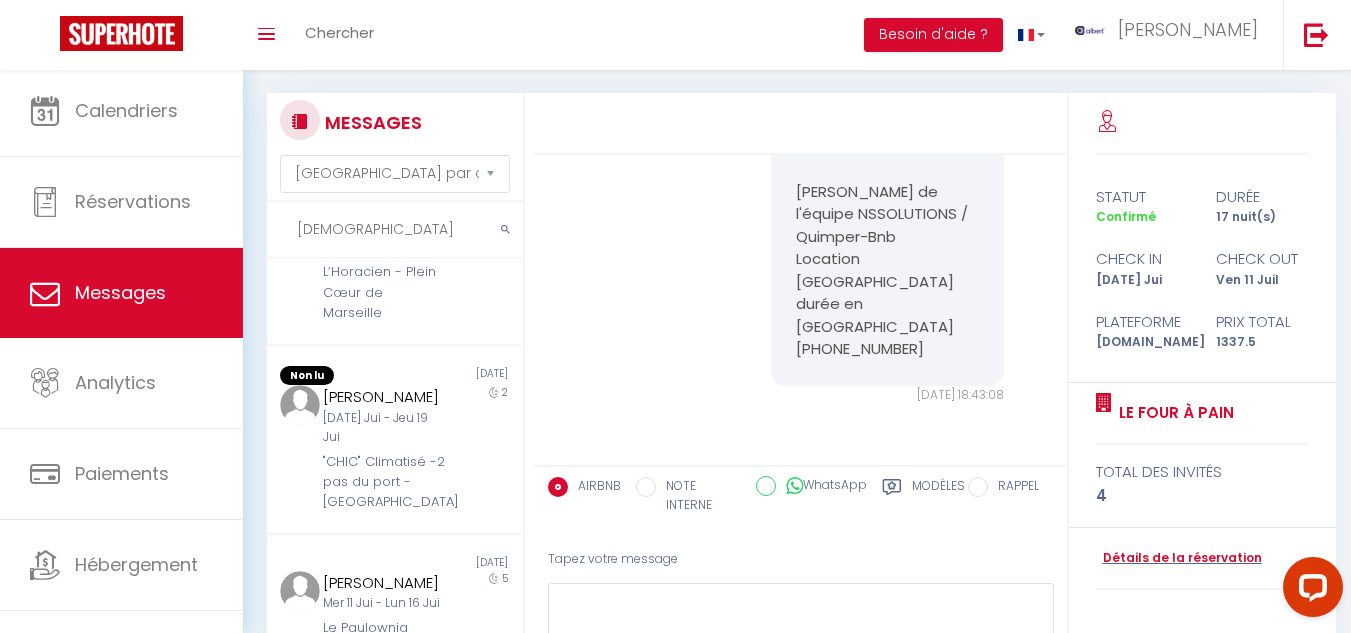click on "apostol" at bounding box center [395, 230] 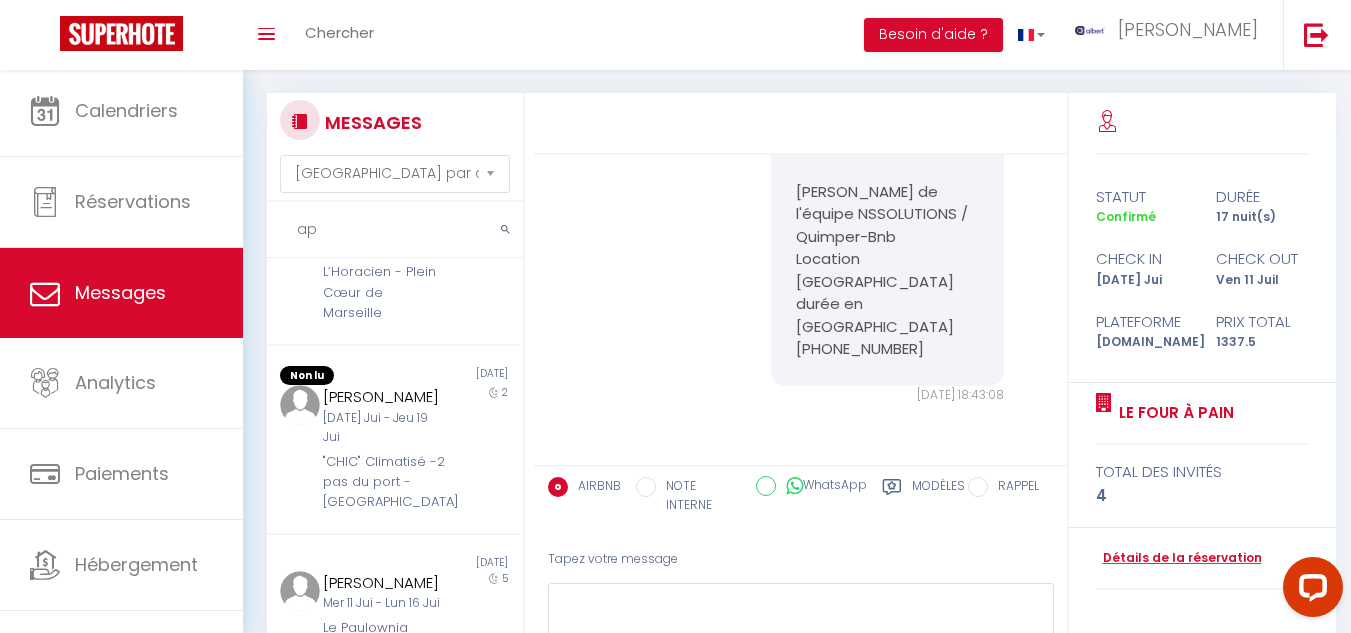type on "a" 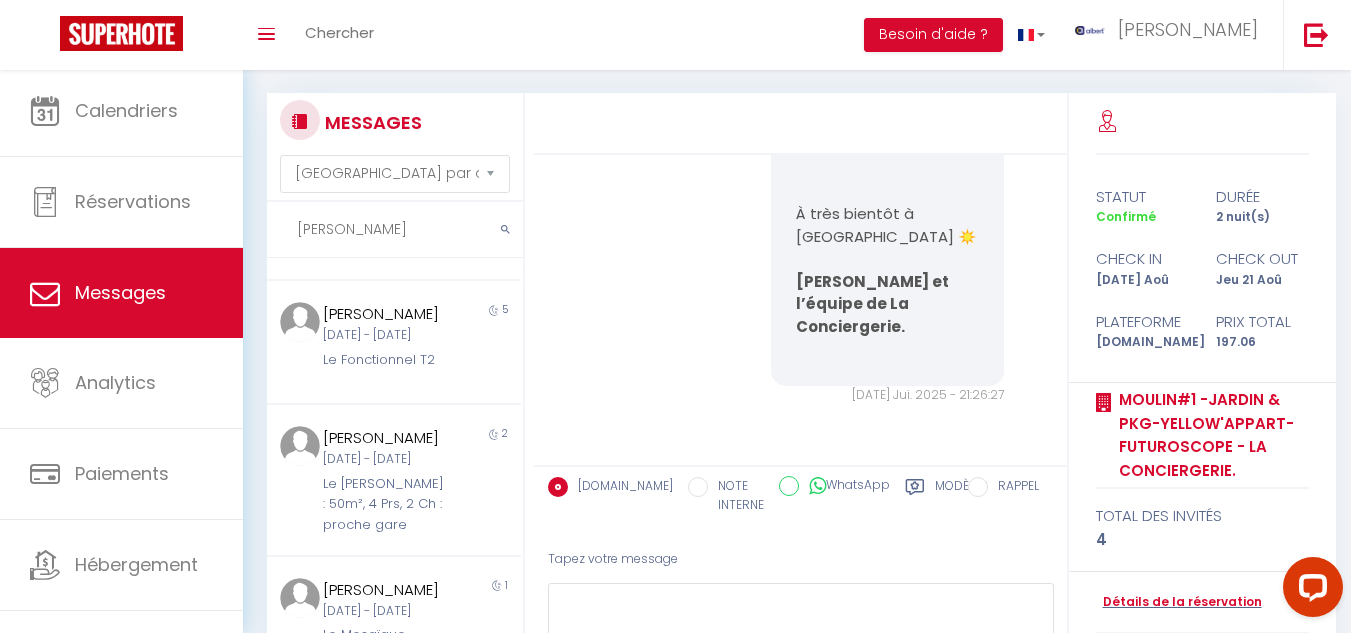 scroll, scrollTop: 684, scrollLeft: 0, axis: vertical 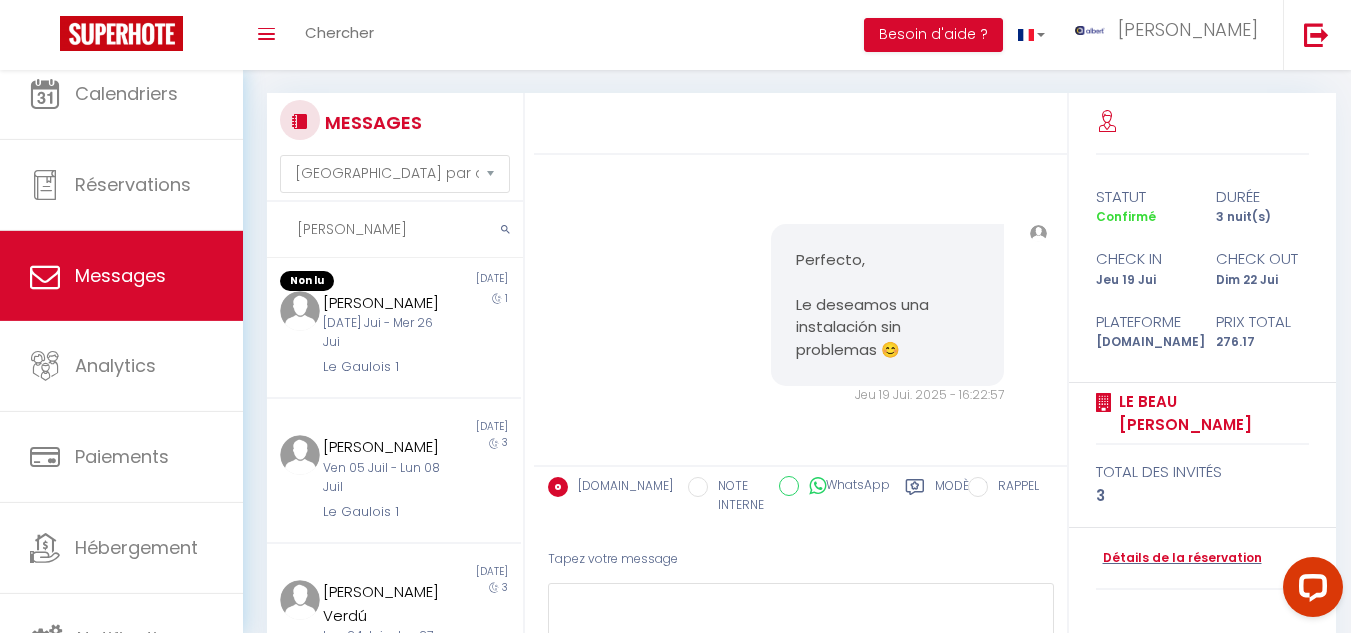 click on "artur" at bounding box center (395, 230) 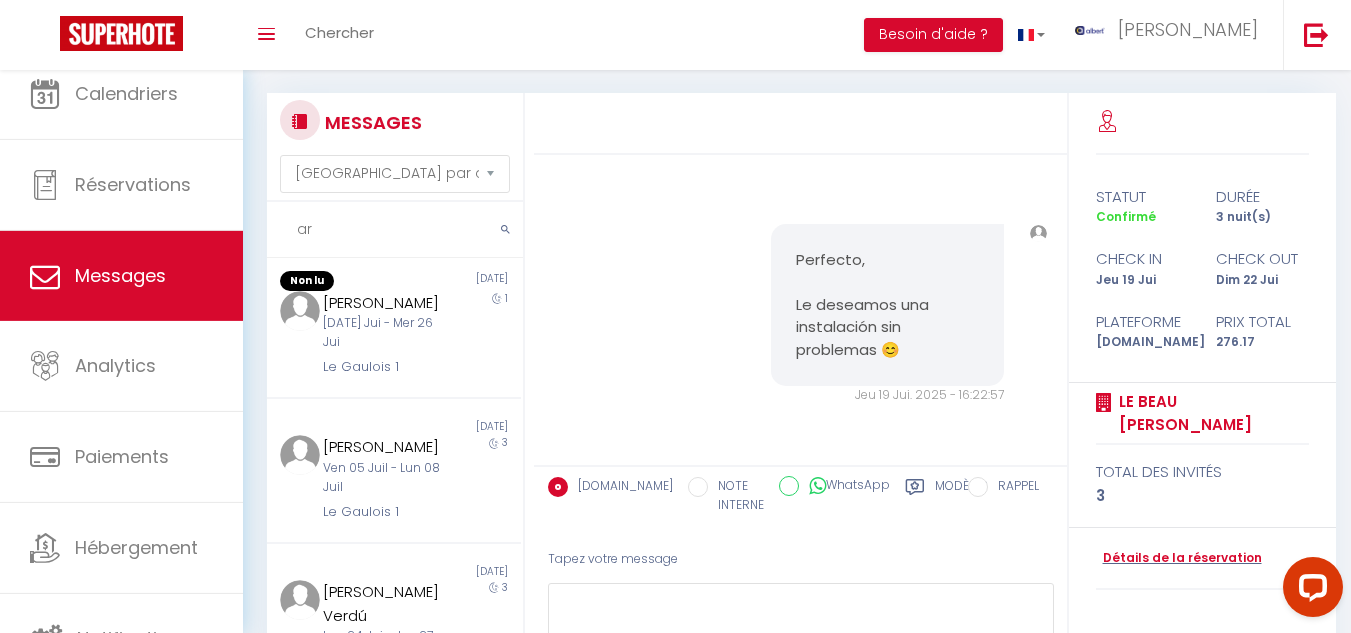 type on "a" 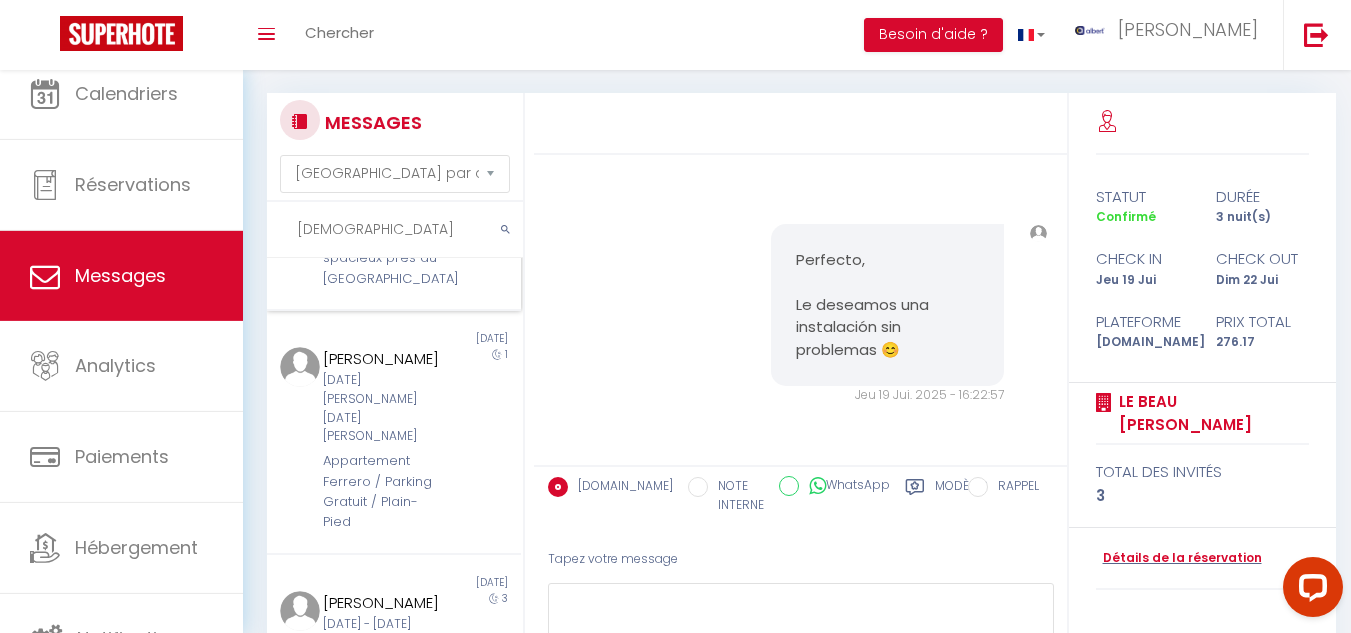 scroll, scrollTop: 767, scrollLeft: 0, axis: vertical 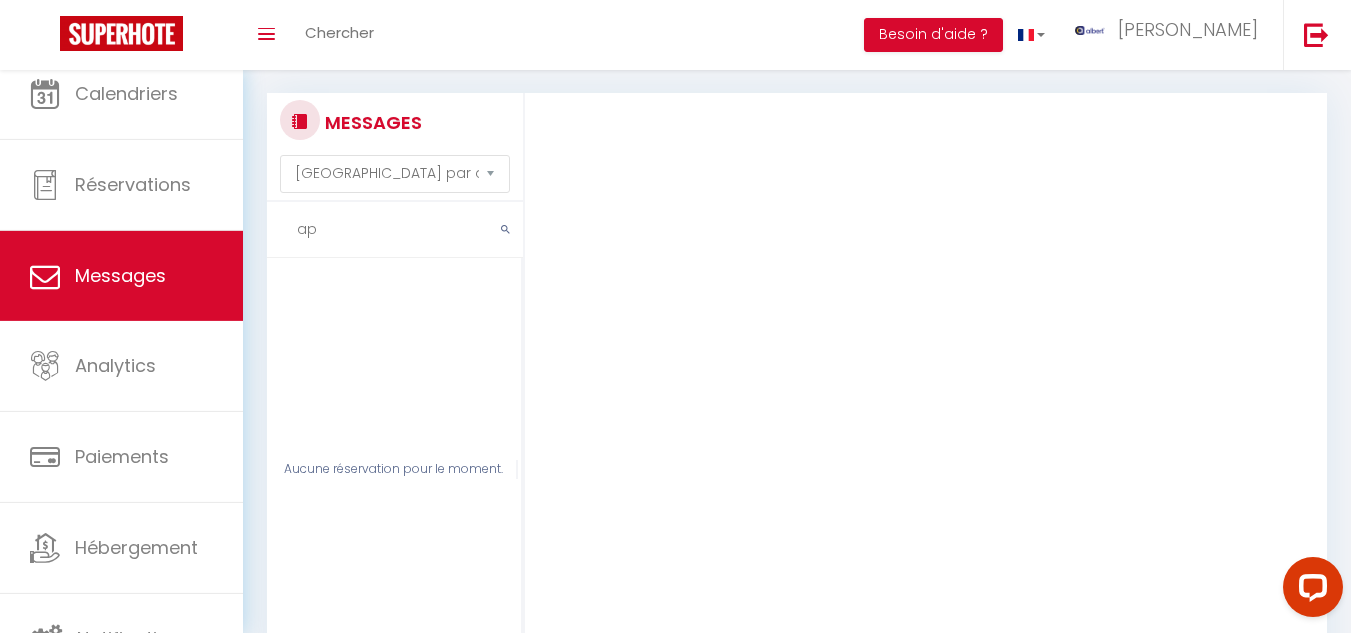 type on "a" 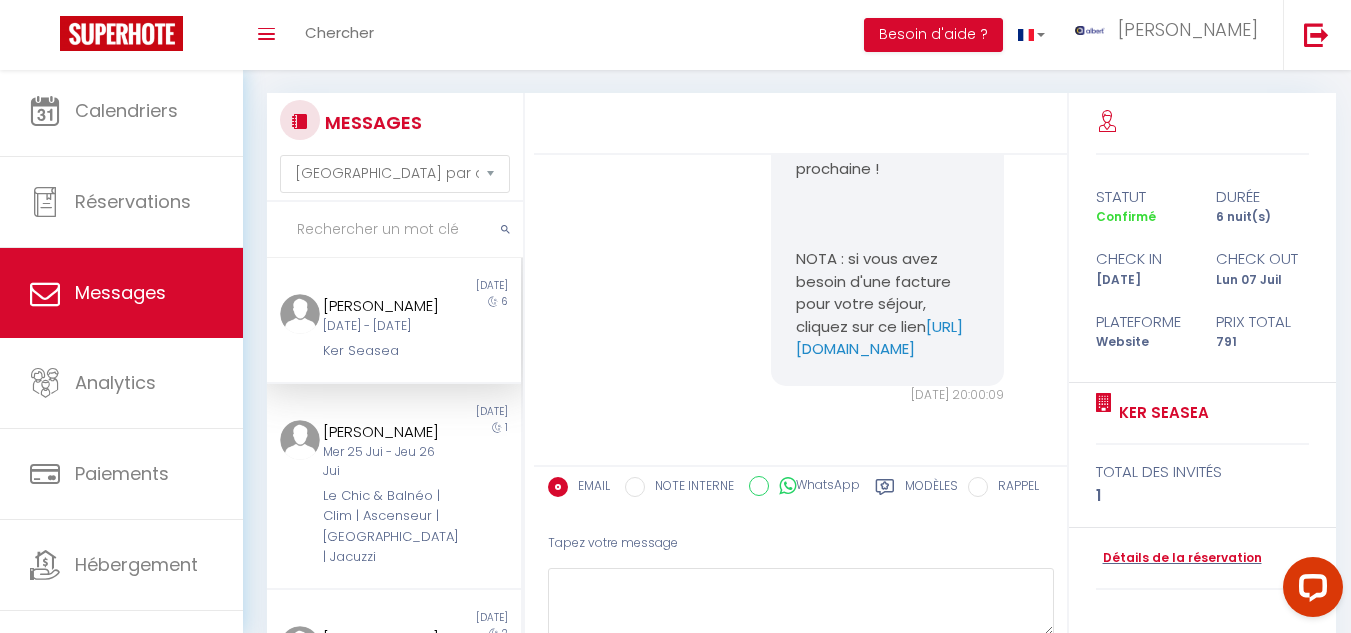 click at bounding box center (395, 230) 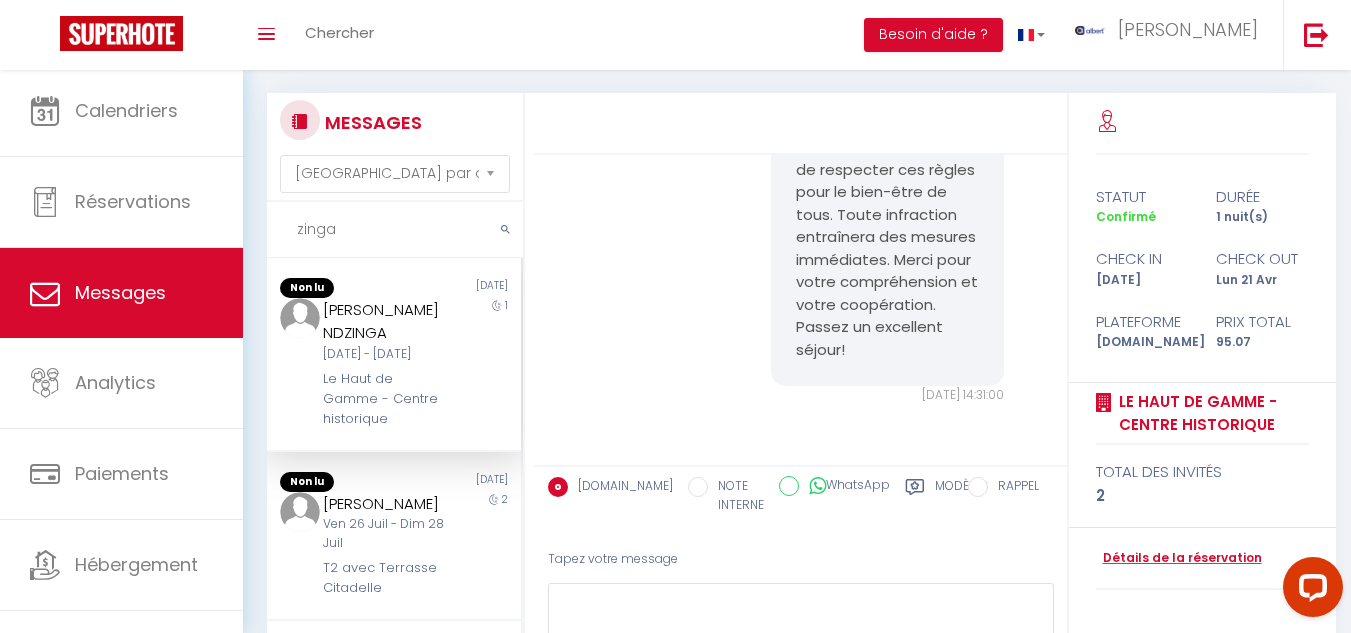 scroll, scrollTop: 2525, scrollLeft: 0, axis: vertical 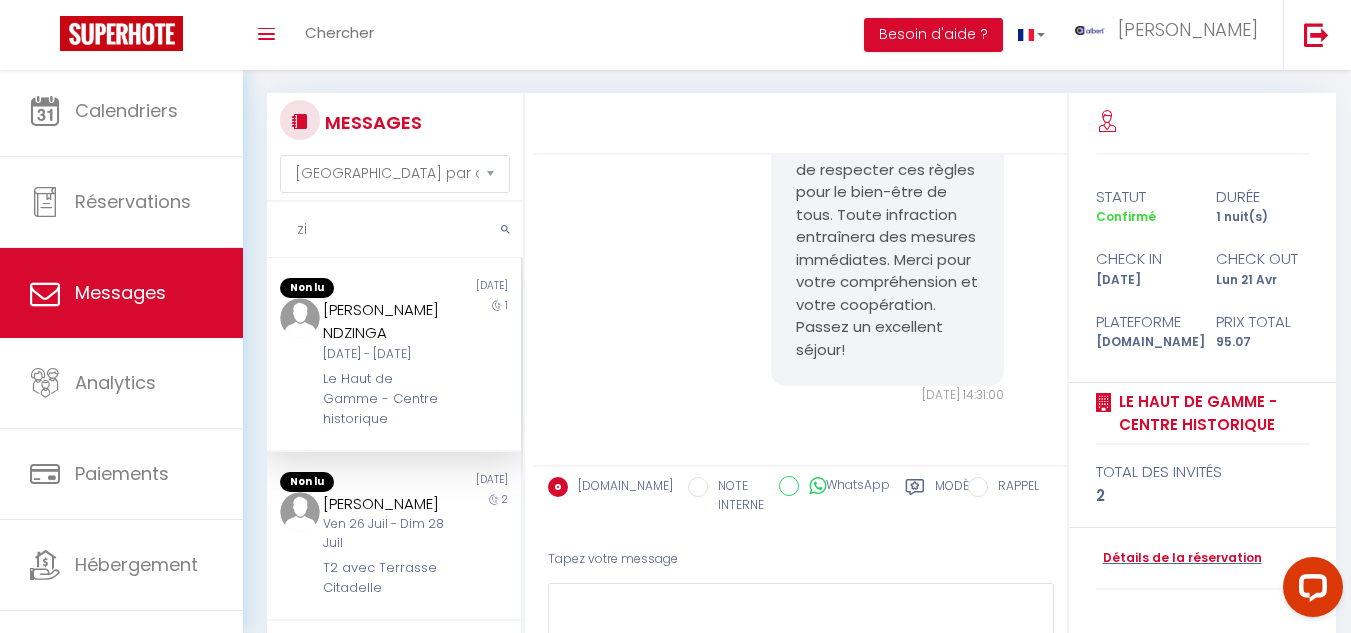 type on "z" 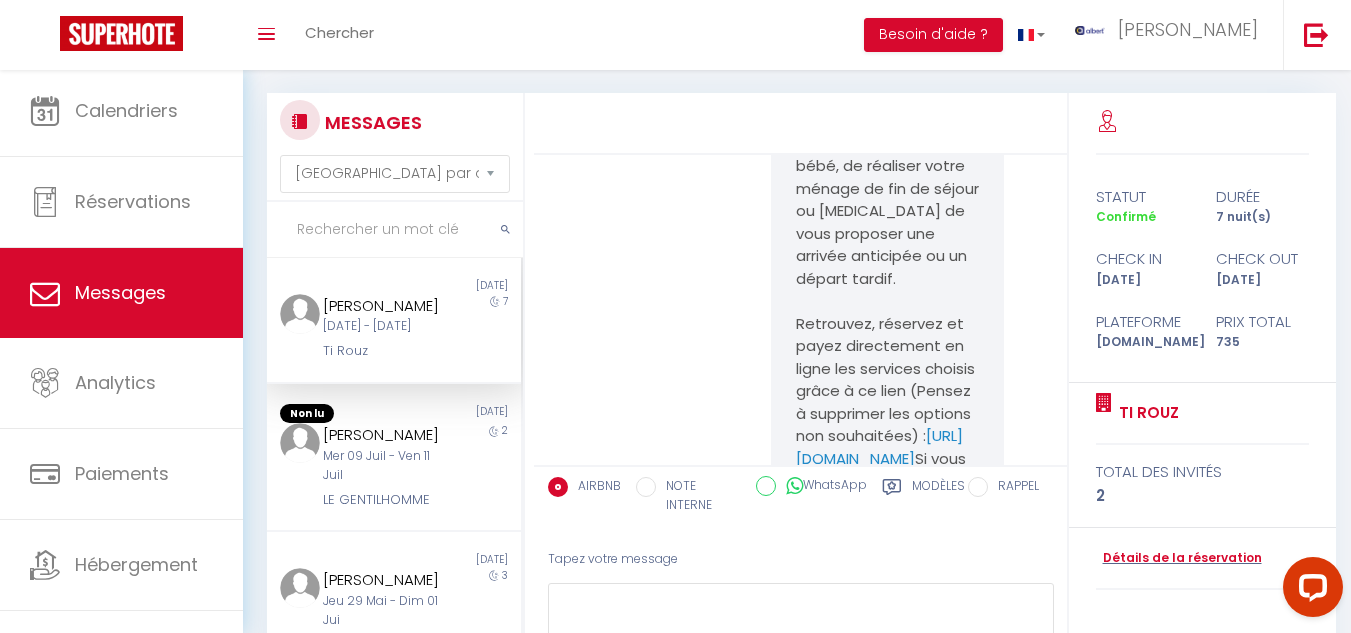 scroll, scrollTop: 5461, scrollLeft: 0, axis: vertical 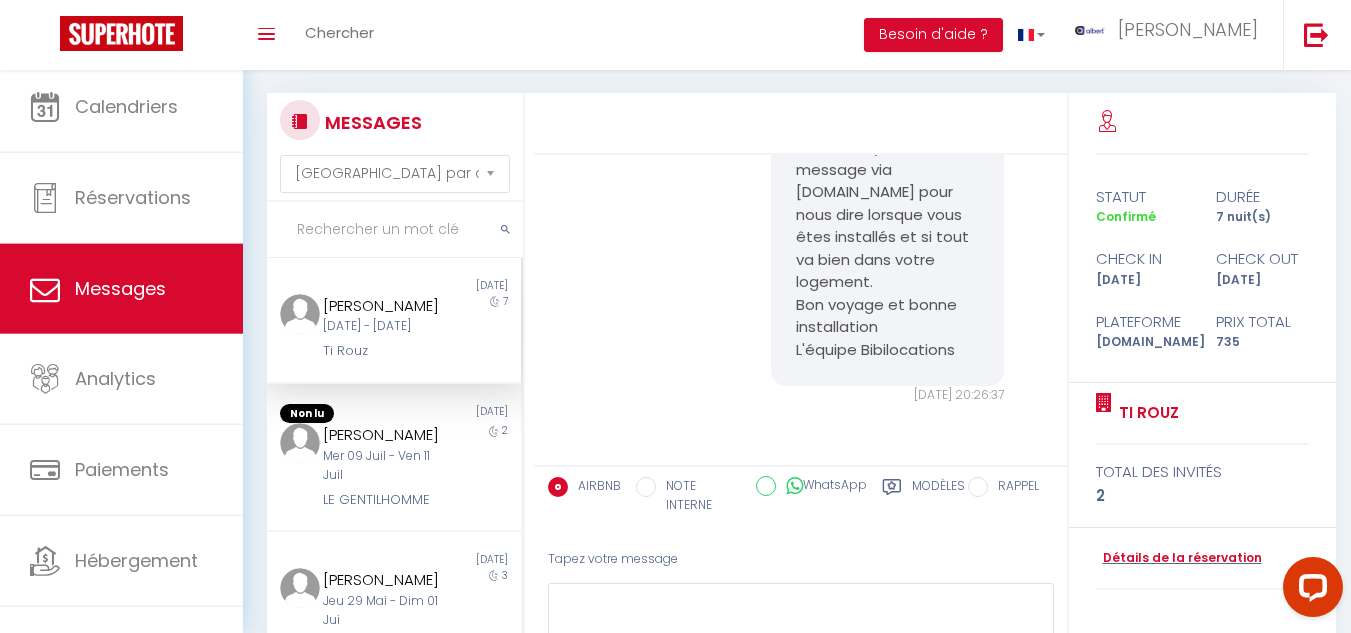 click at bounding box center [395, 230] 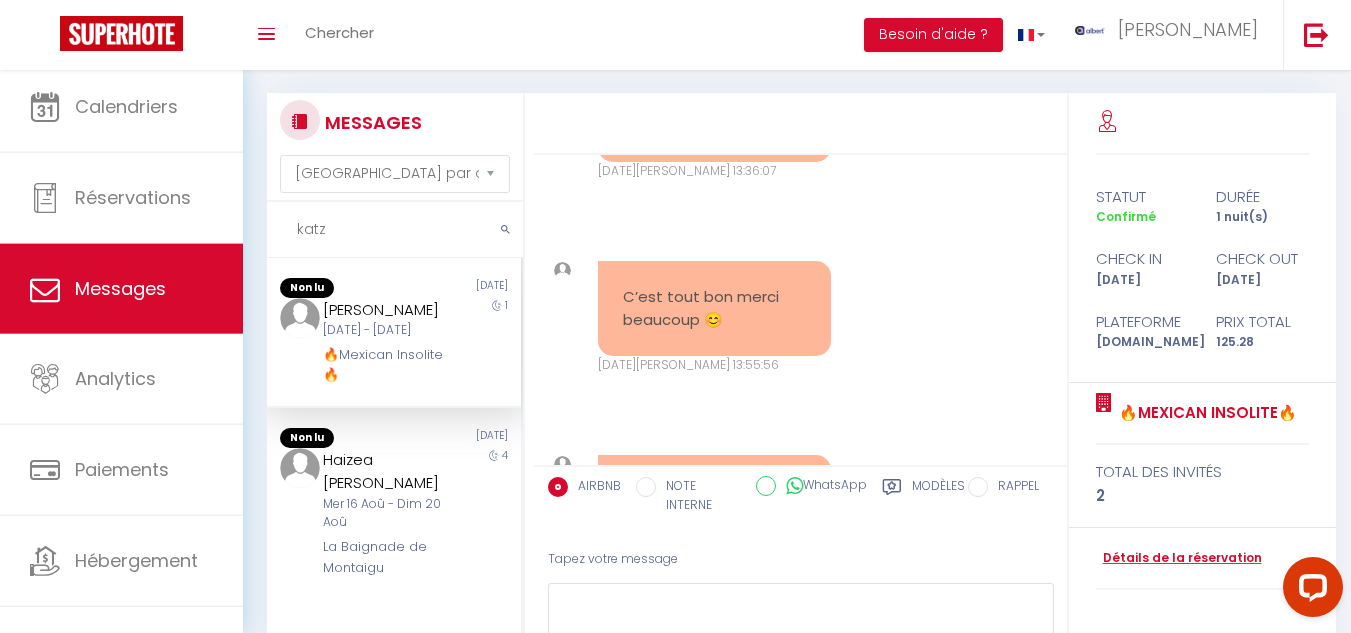 scroll, scrollTop: 14895, scrollLeft: 0, axis: vertical 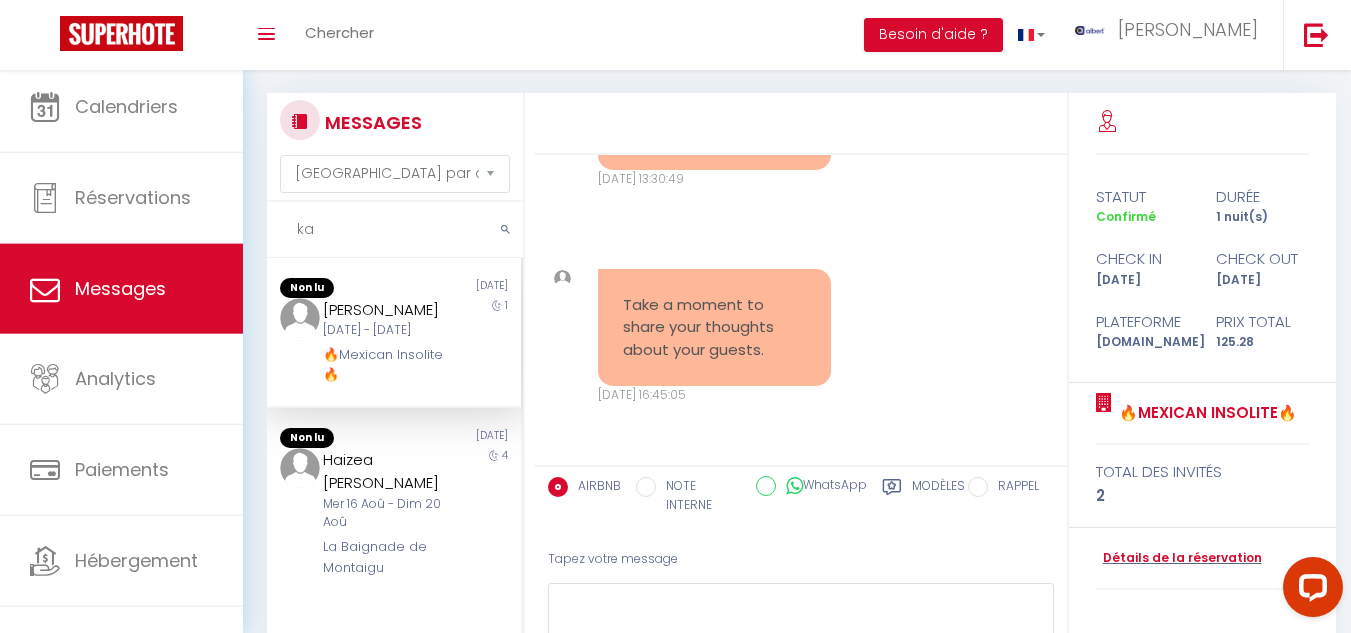 type on "k" 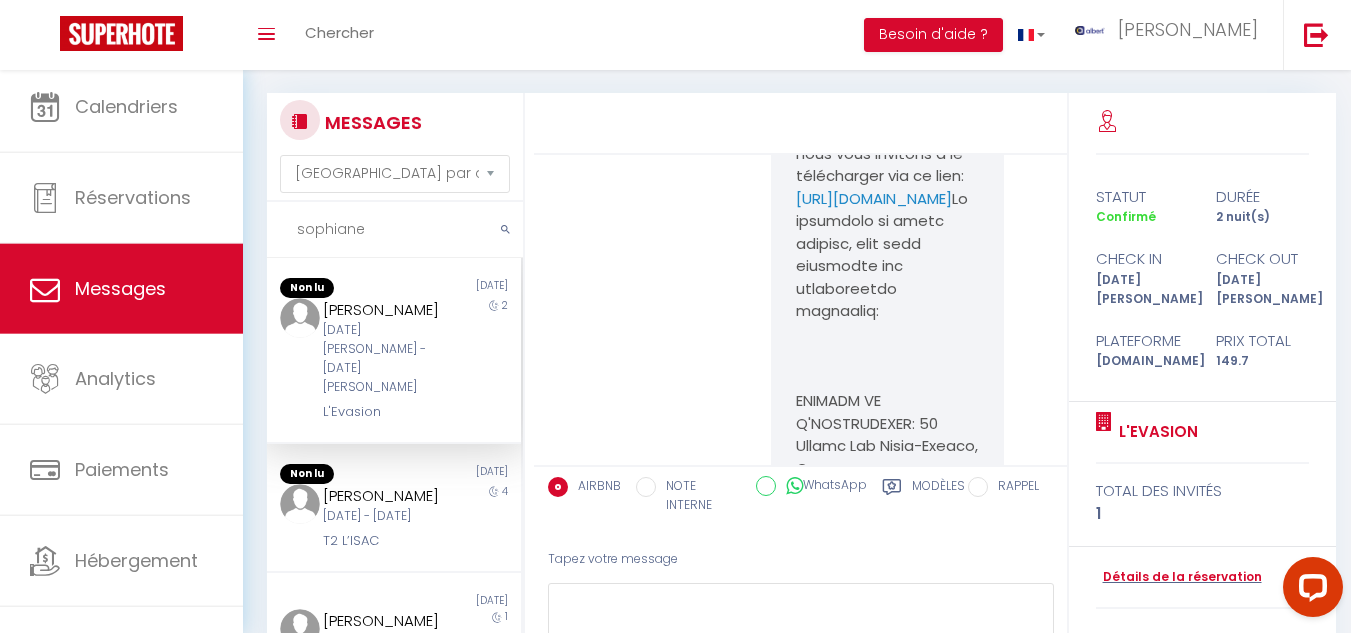 scroll, scrollTop: 13227, scrollLeft: 0, axis: vertical 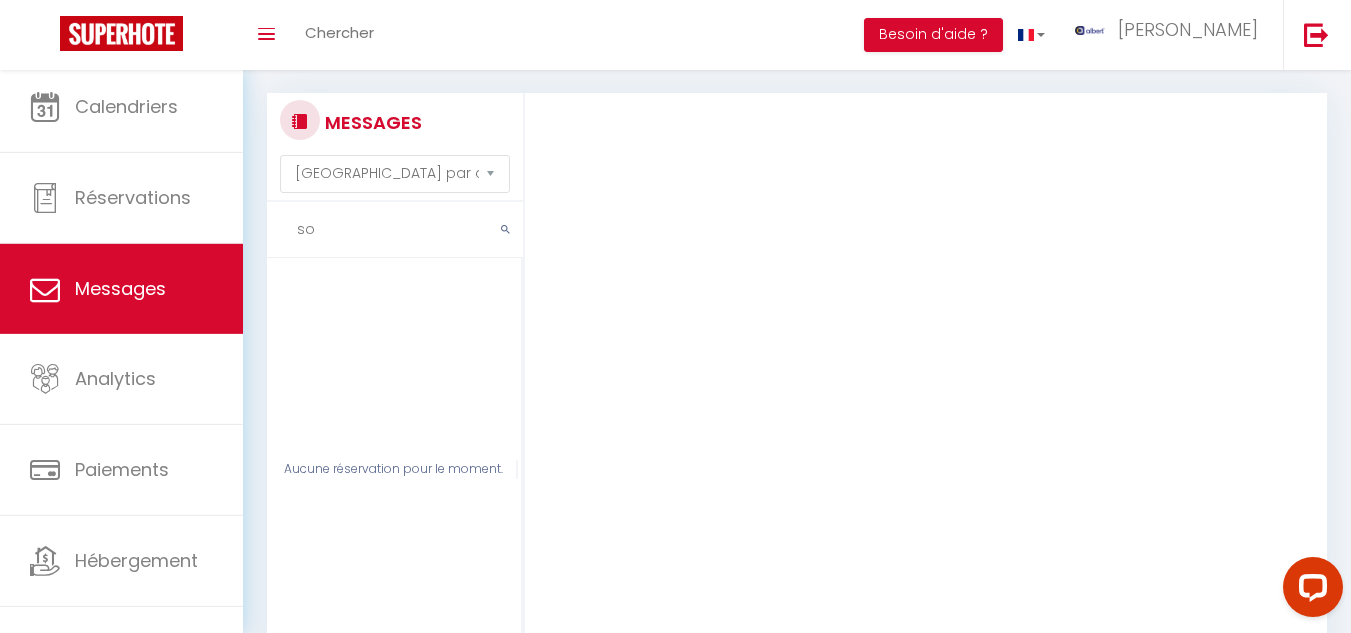 type on "s" 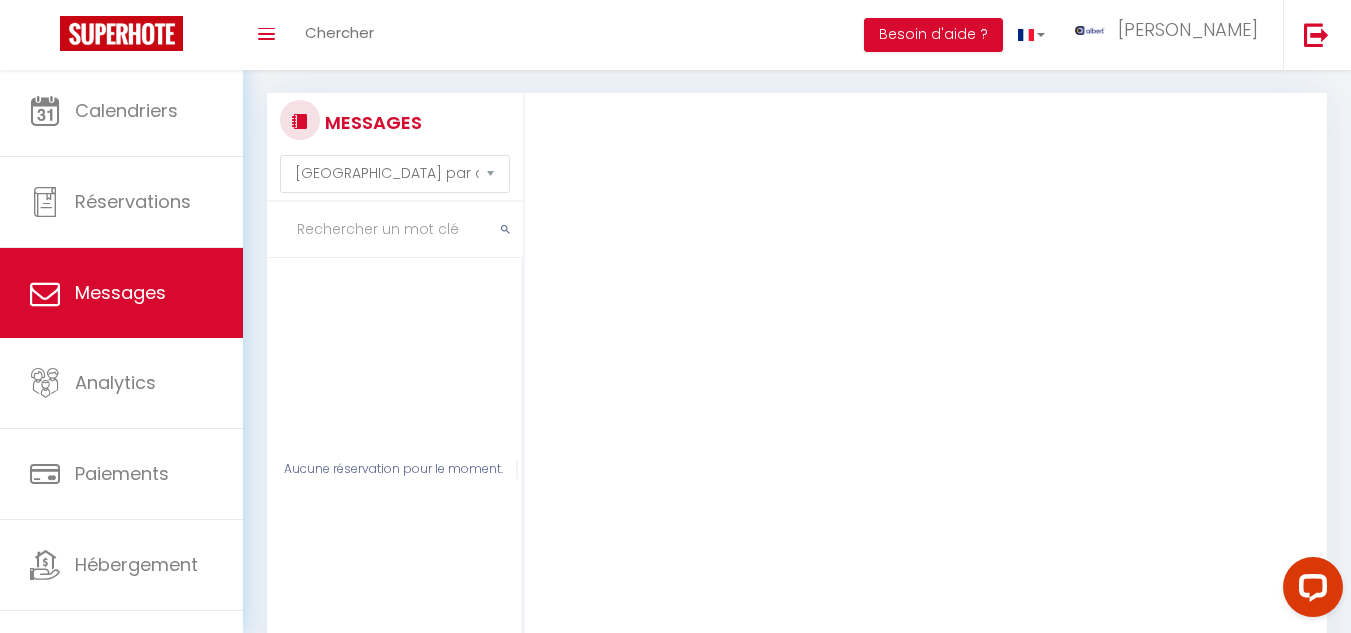 click at bounding box center [395, 230] 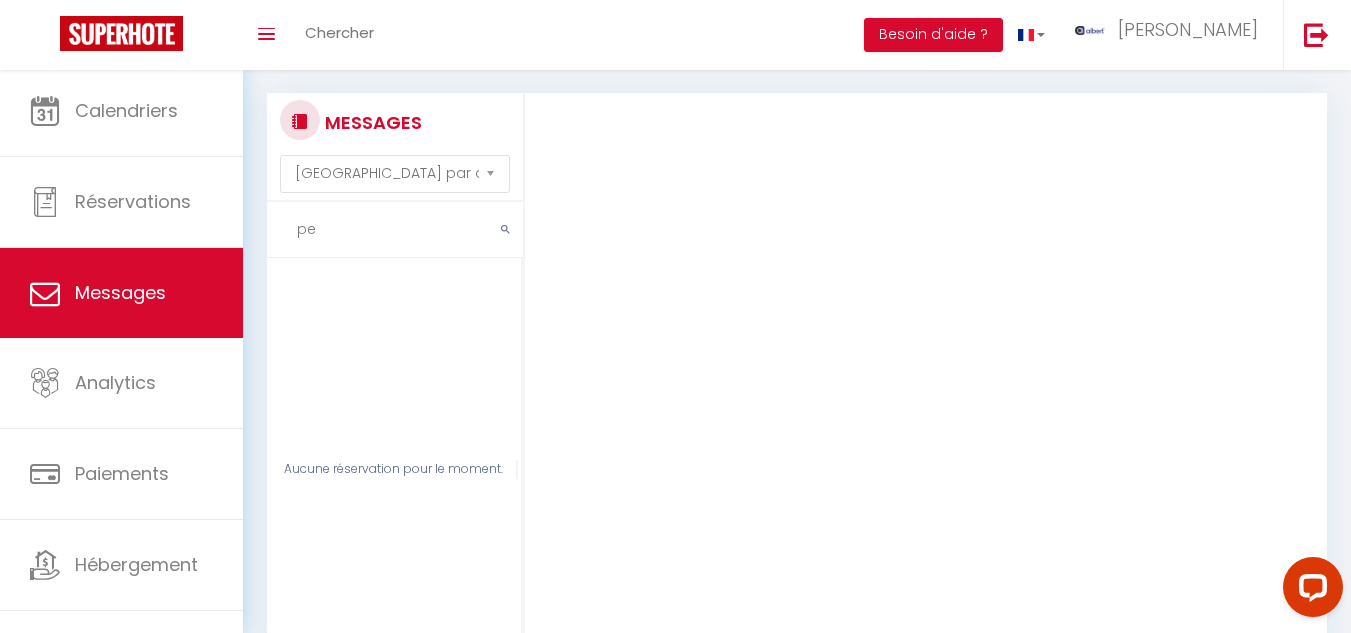 type on "p" 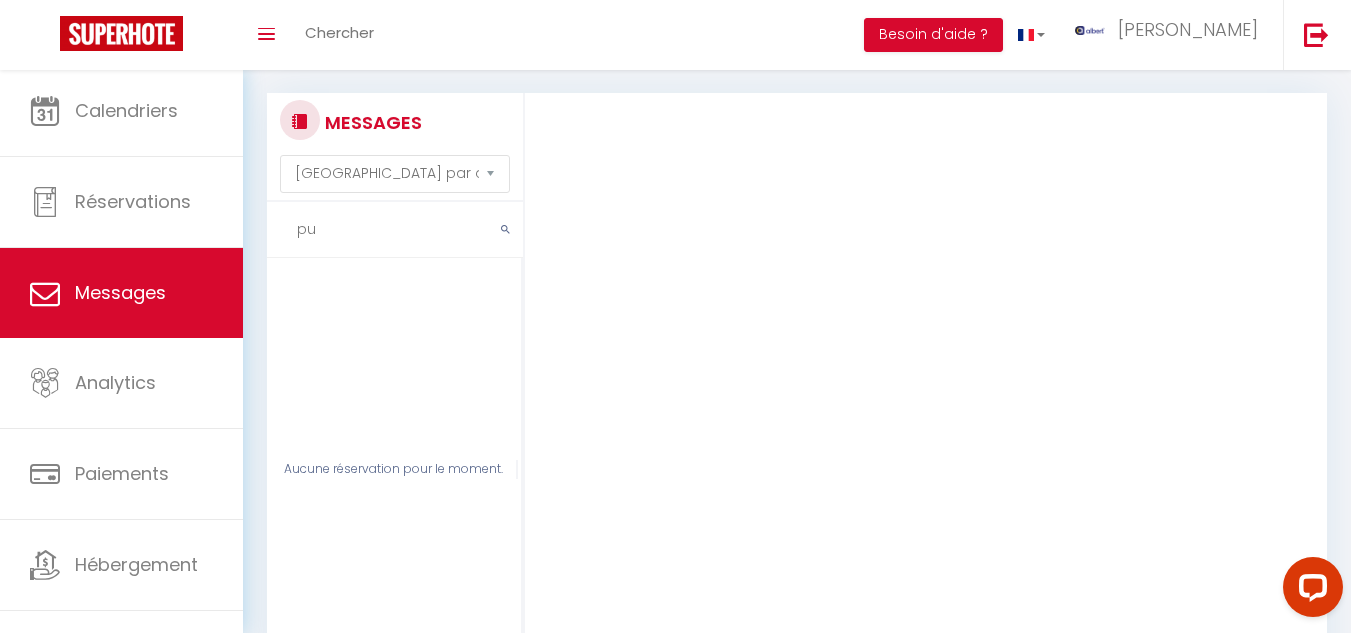 type on "p" 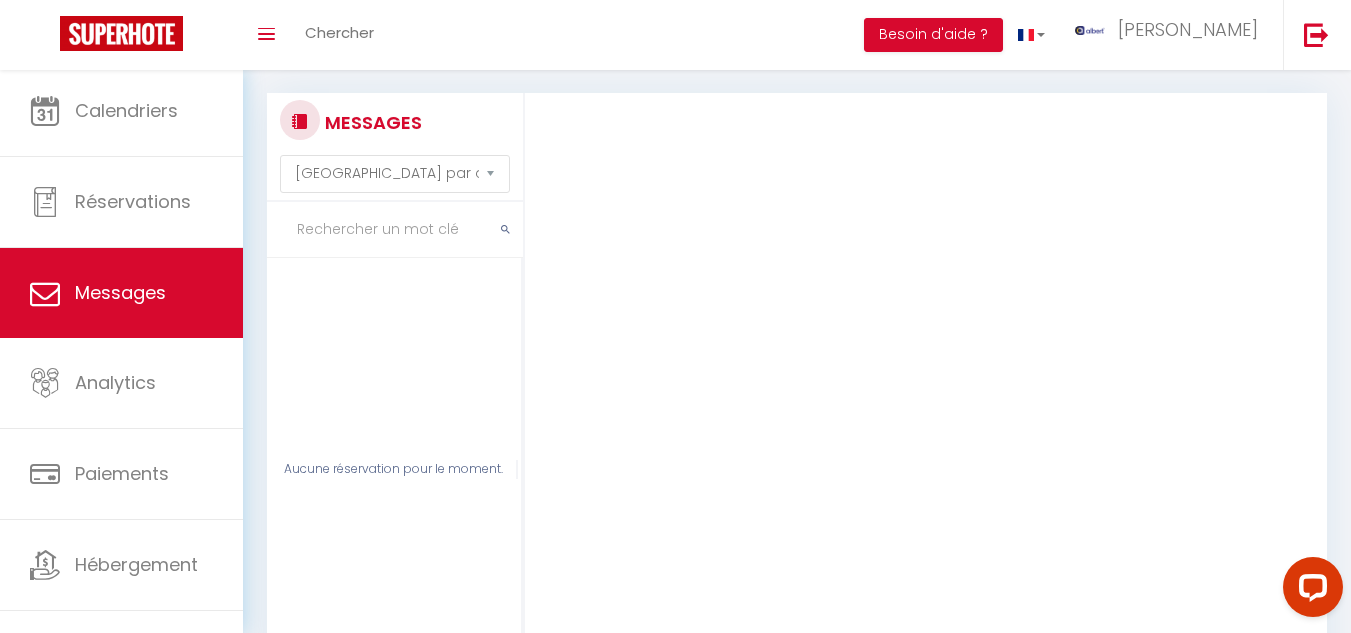 click at bounding box center (395, 230) 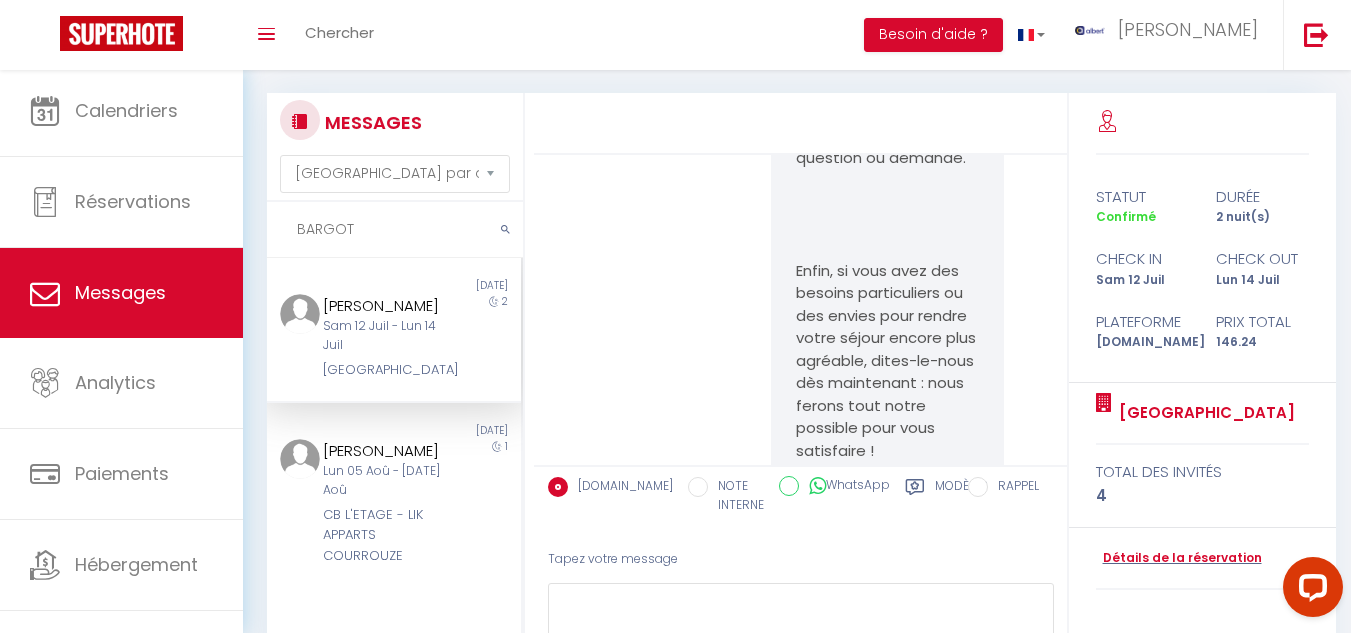 scroll, scrollTop: 2039, scrollLeft: 0, axis: vertical 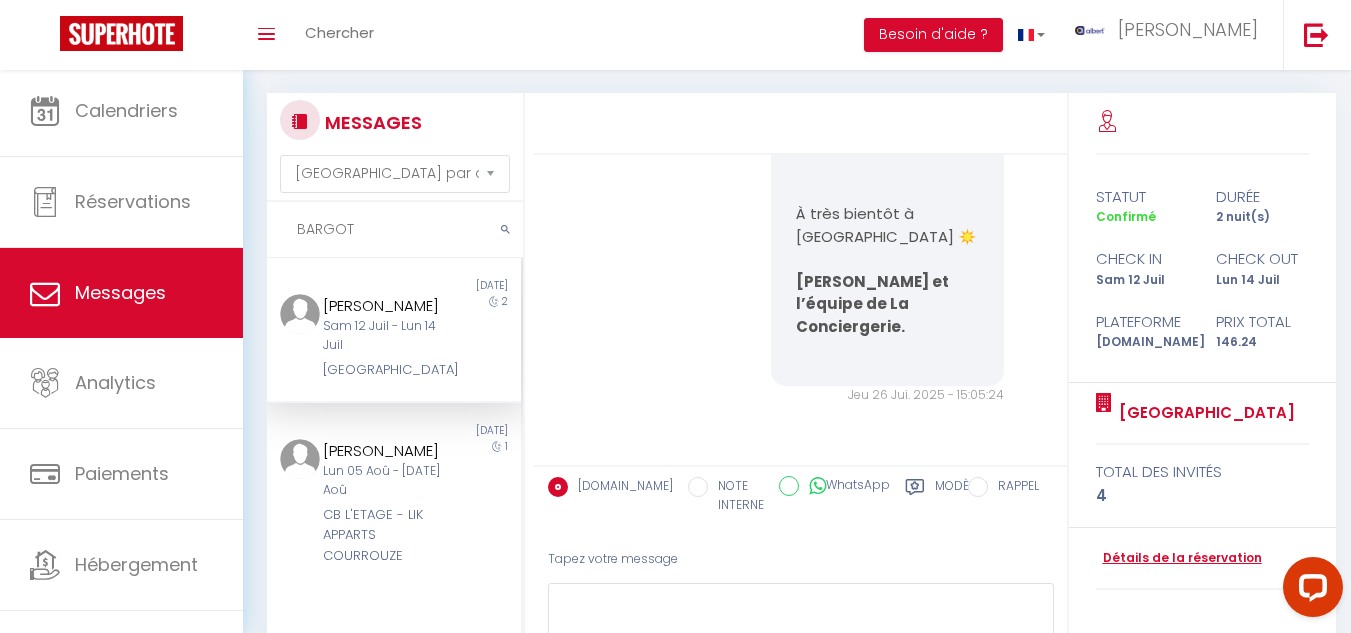 type on "BARGOT" 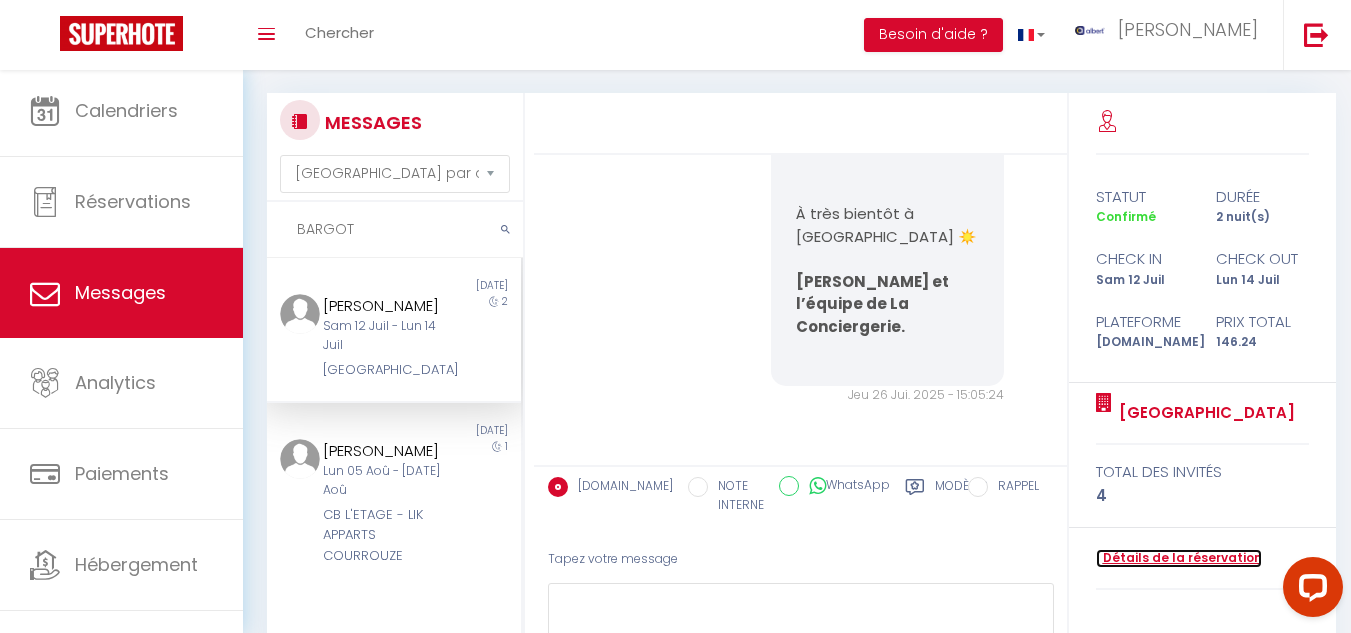 click on "Détails de la réservation" at bounding box center [1179, 558] 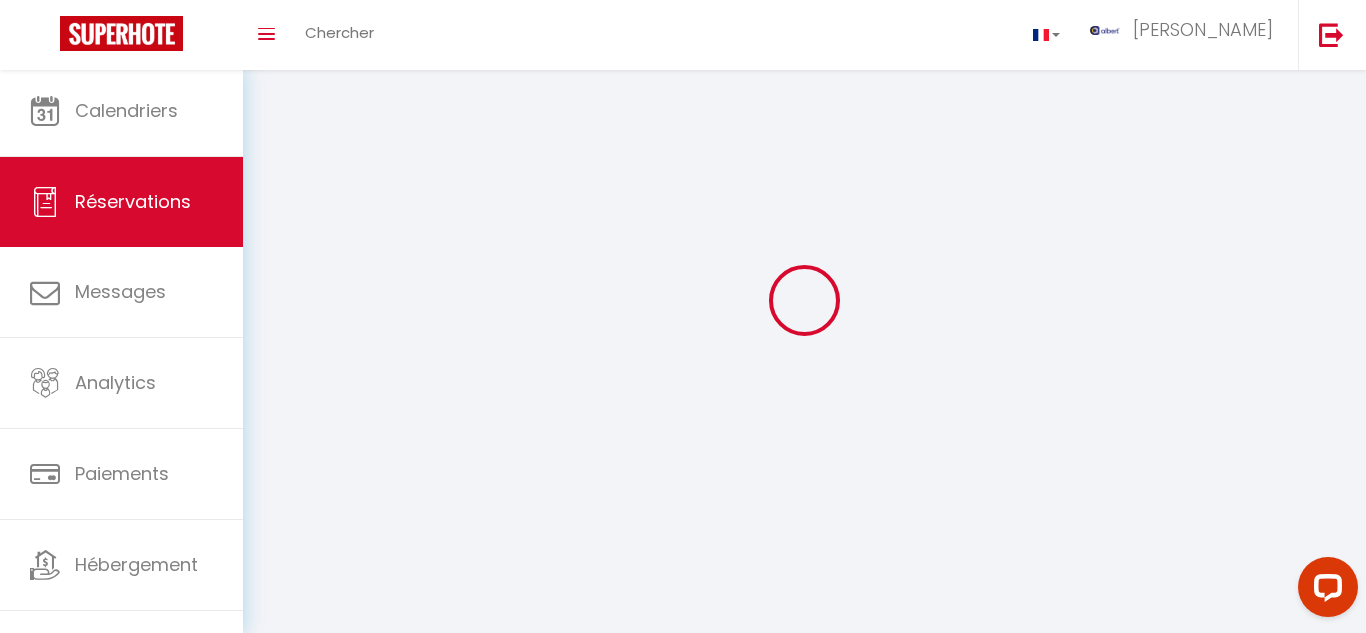 type on "bargot" 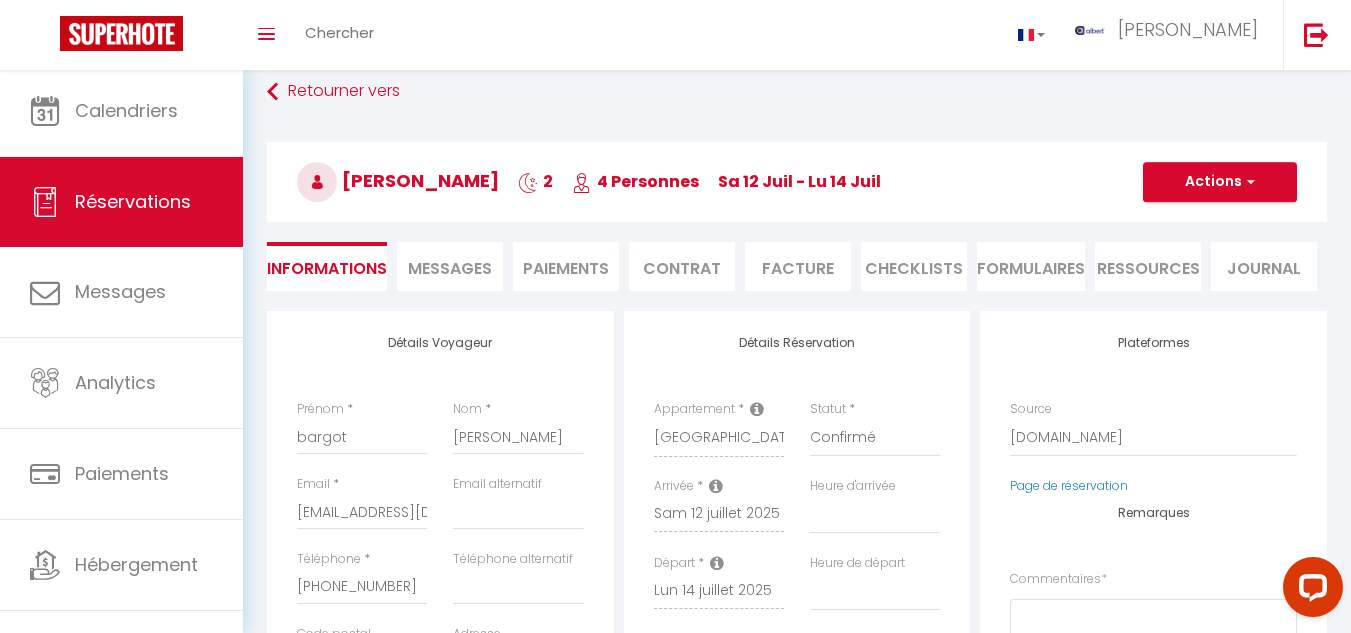 select 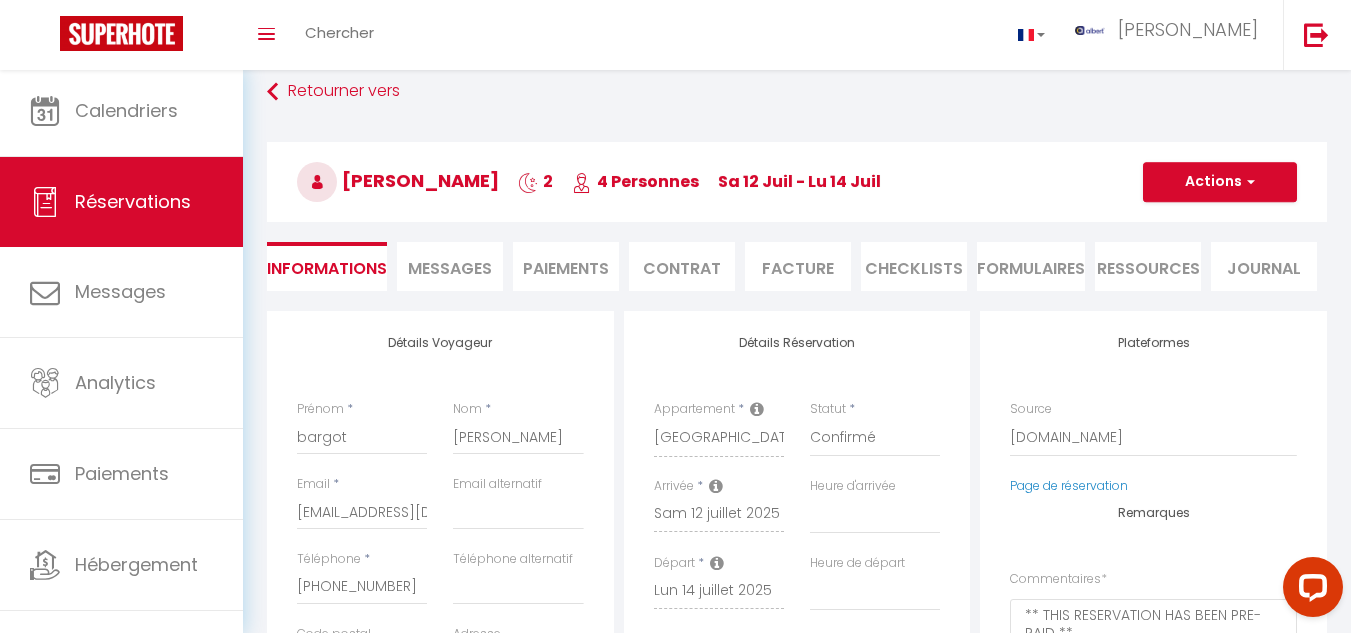 type on "3.24" 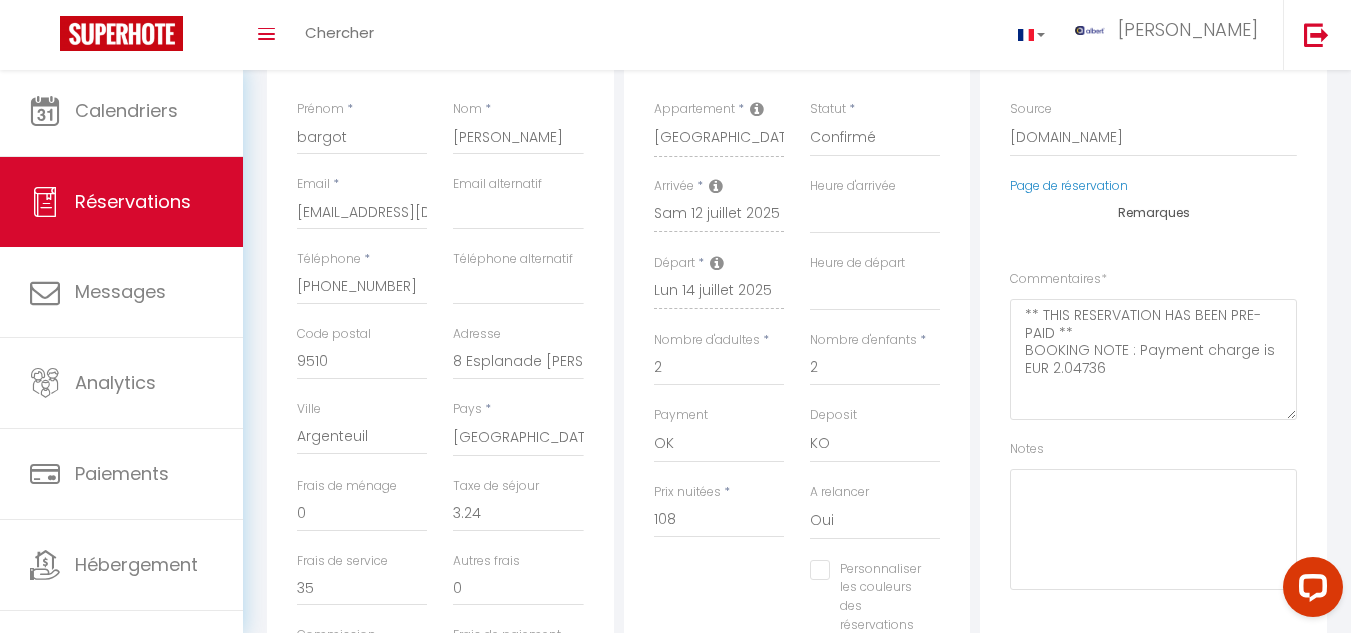 scroll, scrollTop: 62, scrollLeft: 0, axis: vertical 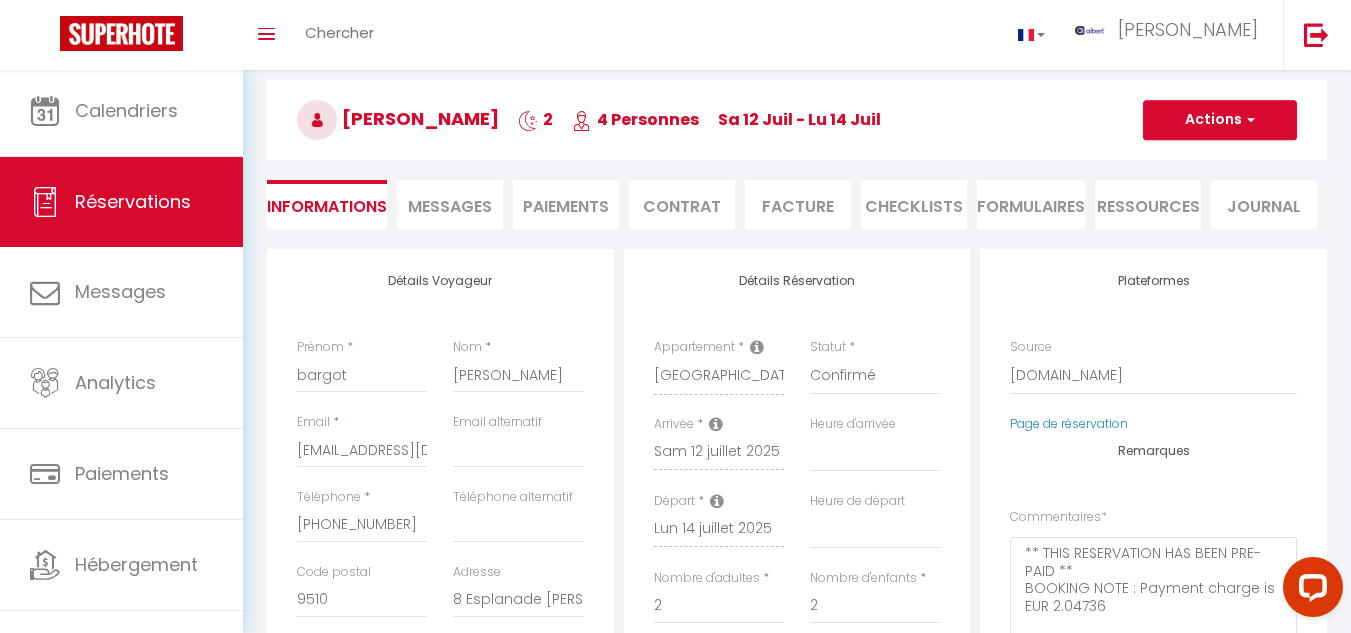 checkbox on "false" 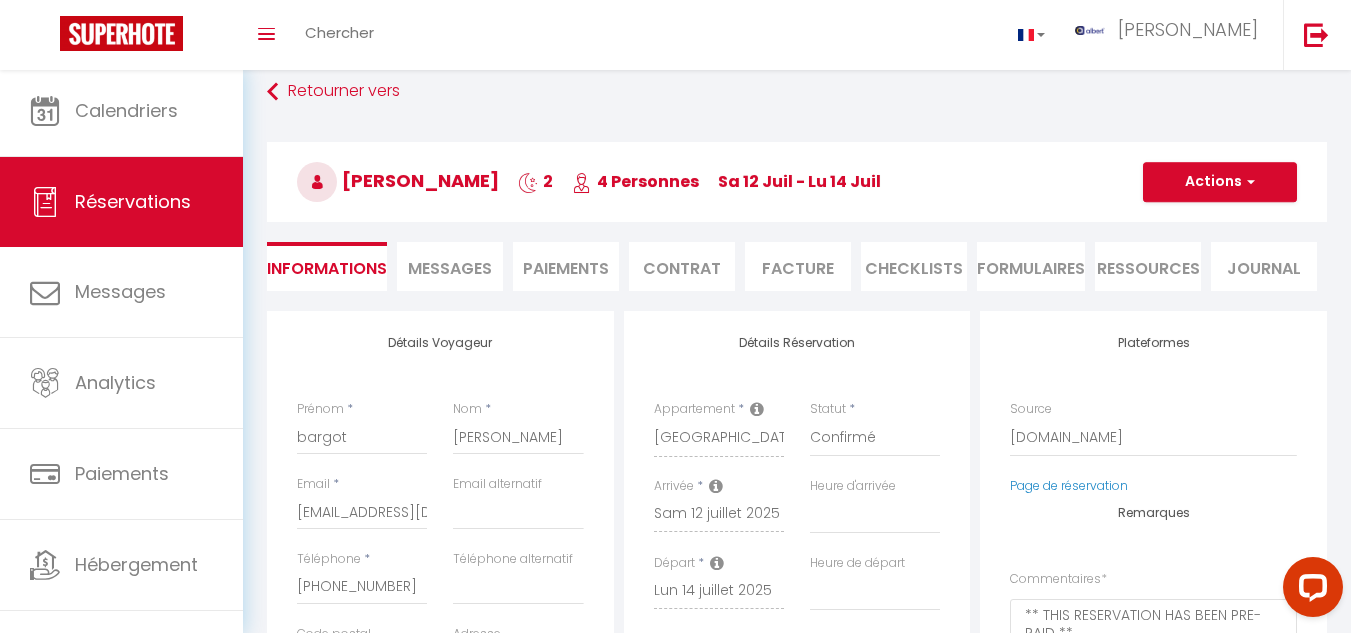 select 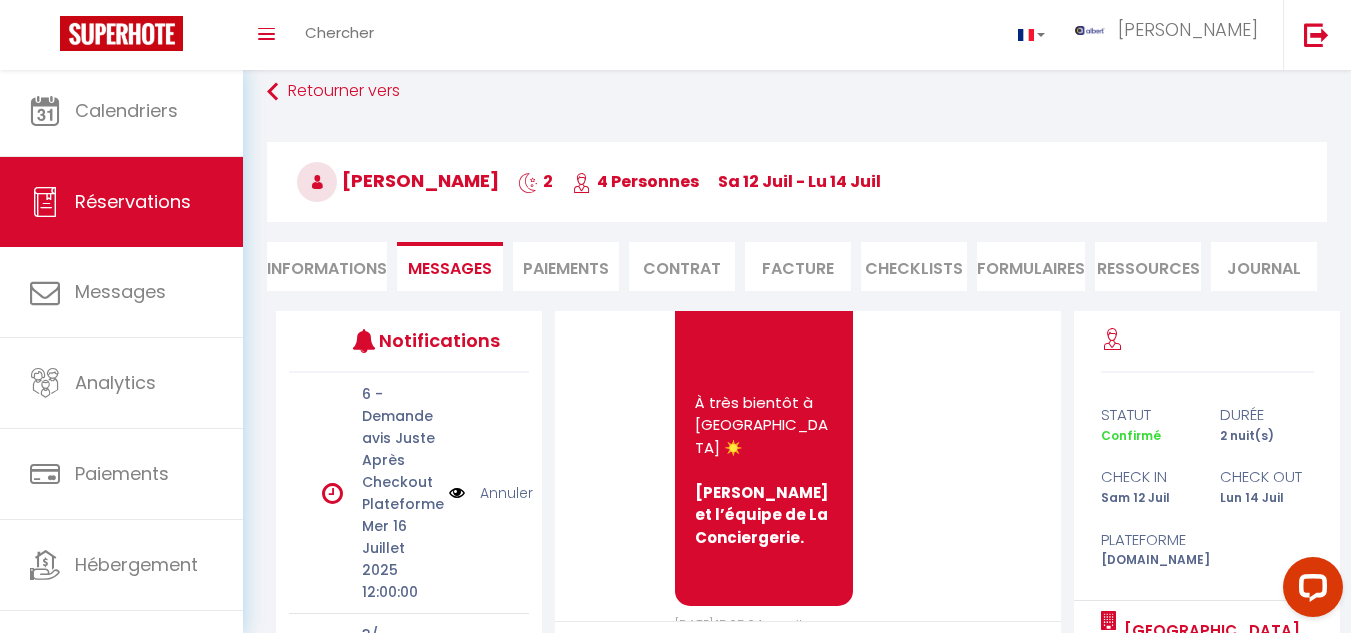 scroll, scrollTop: 2671, scrollLeft: 0, axis: vertical 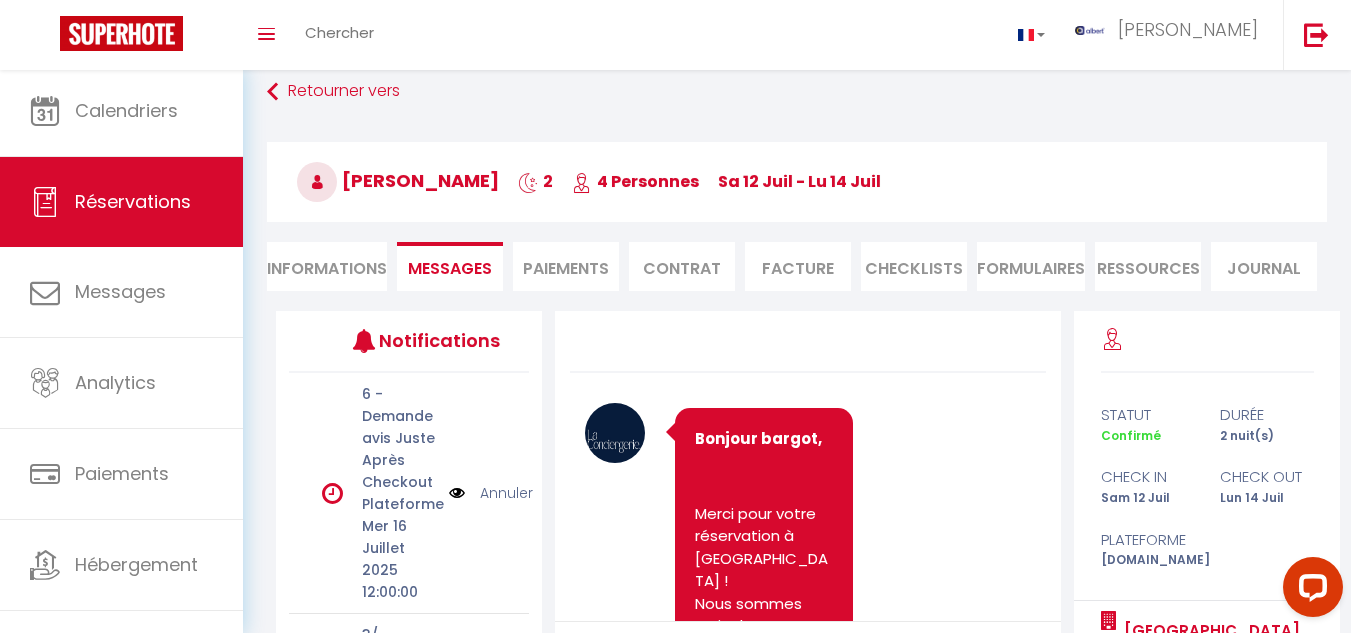 click on "Bonjour bargot,
Merci pour votre réservation à Le Grand'rue - Centre Ville - Confort !
Nous sommes ravis de vous accueillir très bientôt et confirmons que tout est bien enregistré.
👉  Afin de préparer au mieux votre séjour , pouvez-vous nous indiquer combien de personnes seront présentes ? Le  Linge de Lit est fourni  ainsi que celui de  Toilette , mais le  nombre  est essentiel pour une bonne préparation 🙏 Nous reviendrons vers vous  la veille de votre arrivée  avec toutes les infos nécessaires pour votre installation. Vous recevrez notamment le  code d’accès à la boîte à clés (à 4 chiffres)  qui vous permettra de faire votre check-in en toute autonomie  à partir de 18h .
🟡  Très important  :
Les informations vous seront envoyées via la  plateforme de réservation (Airbnb ou Booking) . Pensez à vérifier vos mails, vos messages sur la plateforme, et vos spams pour ne rien manquer !
En cas de souci, n’hésitez pas à contacter directement votre plateforme." at bounding box center (766, 1762) 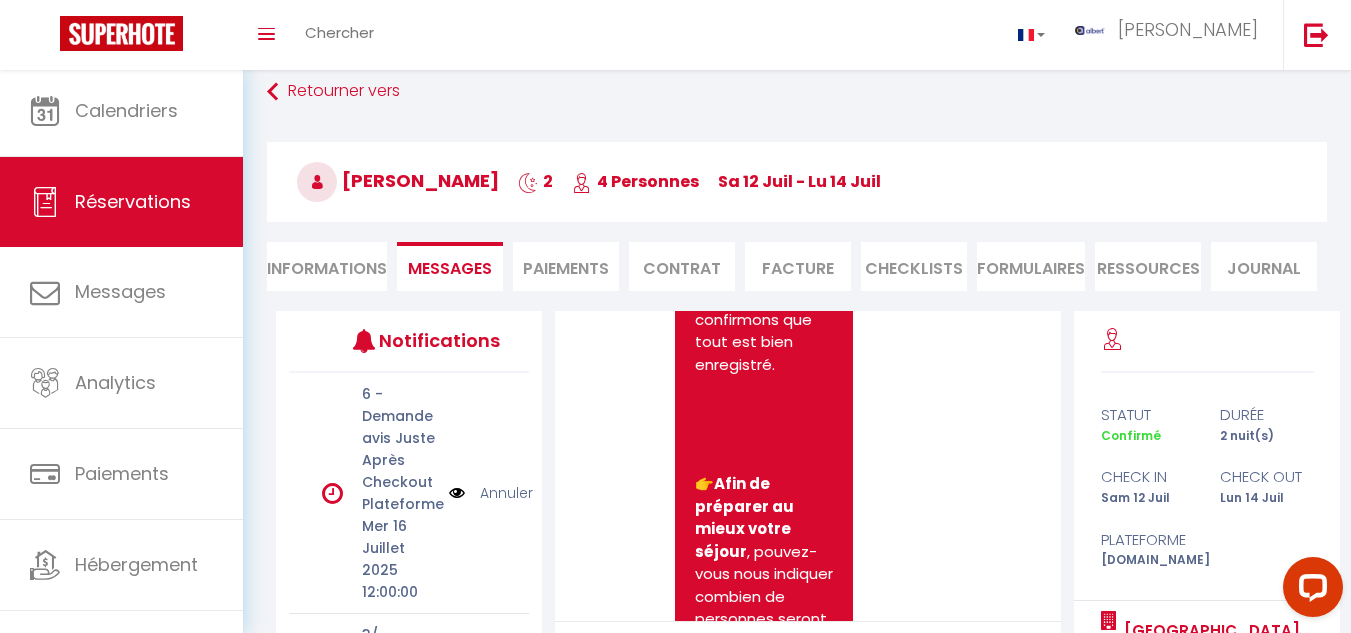 scroll, scrollTop: 500, scrollLeft: 0, axis: vertical 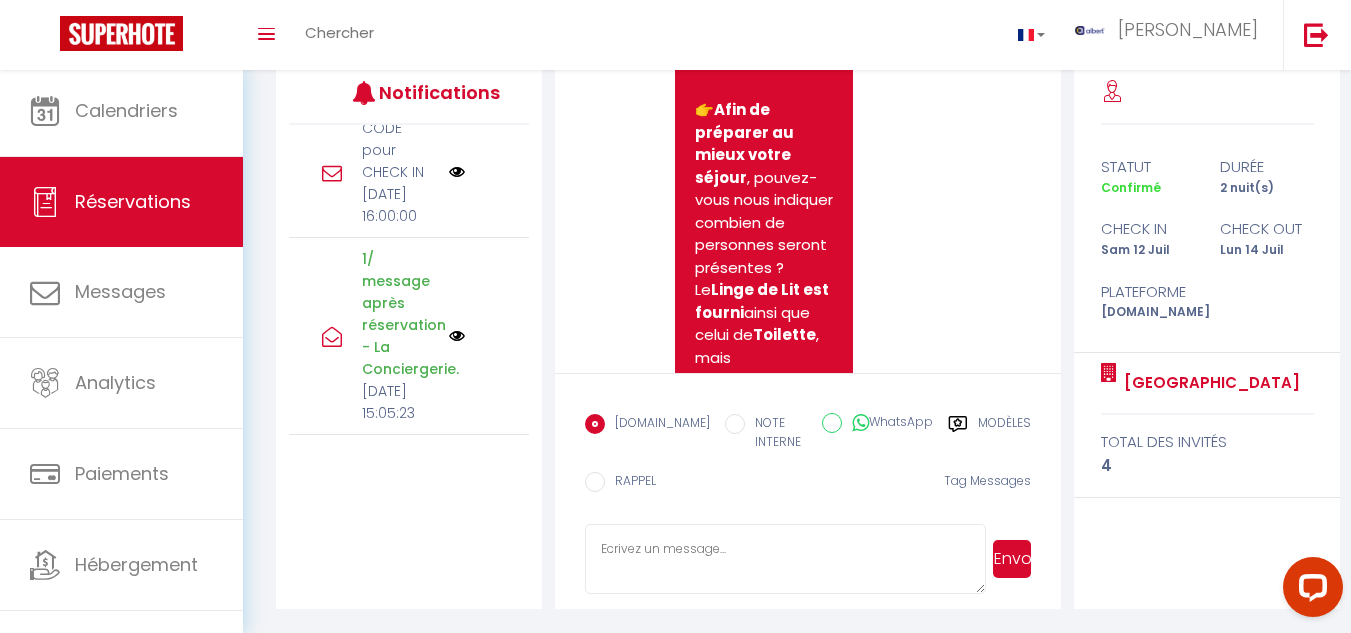 click at bounding box center (457, 172) 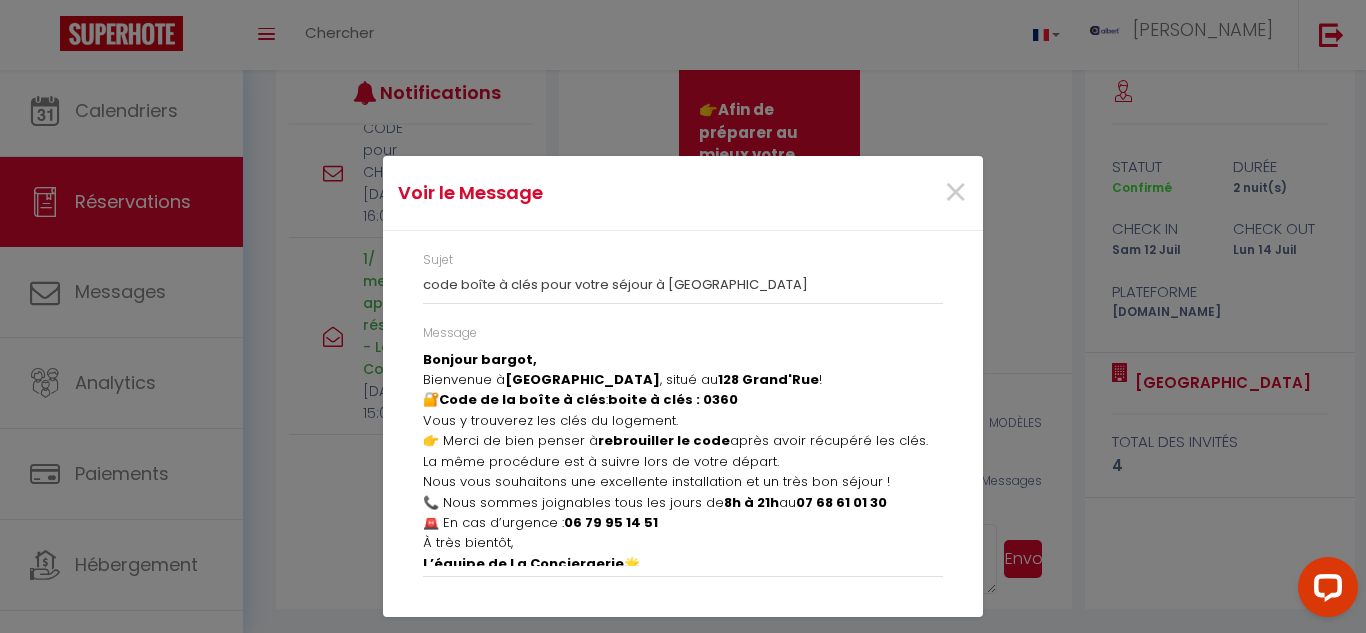 click on "Voir le Message
×
Sujet
code boîte à clés pour votre séjour à Le Grand'rue - Centre Ville - Confort - Poitiers
Message
Bonjour bargot,
Bienvenue à  Le Grand'rue - Centre Ville - Confort , situé au  128 Grand'Rue  !
🔐  Code de la boîte à clés  :  boite à clés : 0360
Vous y trouverez les clés du logement.
👉 Merci de bien penser à  rebrouiller le code  après avoir récupéré les clés.
La même procédure est à suivre lors de votre départ.
Nous vous souhaitons une excellente installation et un très bon séjour !
📞 Nous sommes joignables tous les jours de  8h à 21h  au  07 68 61 01 30
🚨 En cas d’urgence :  06 79 95 14 51
À très bientôt,
L’équipe de La Conciergerie  🌟" at bounding box center [683, 316] 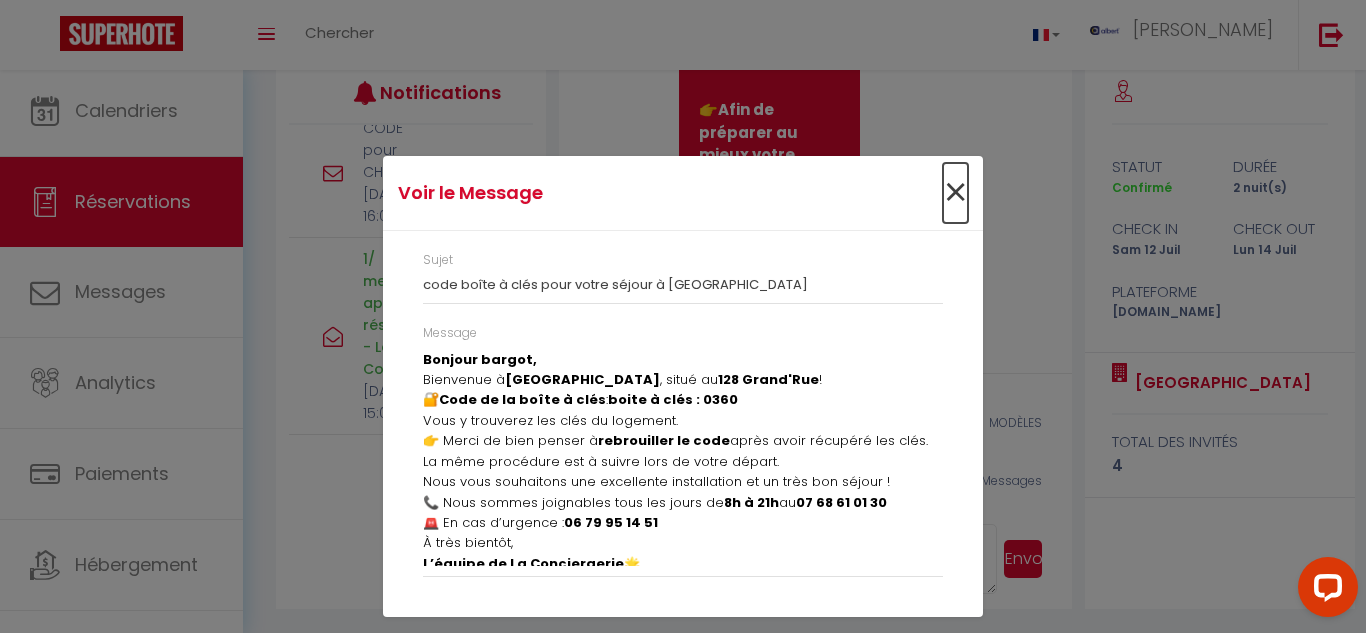 click on "×" at bounding box center [955, 193] 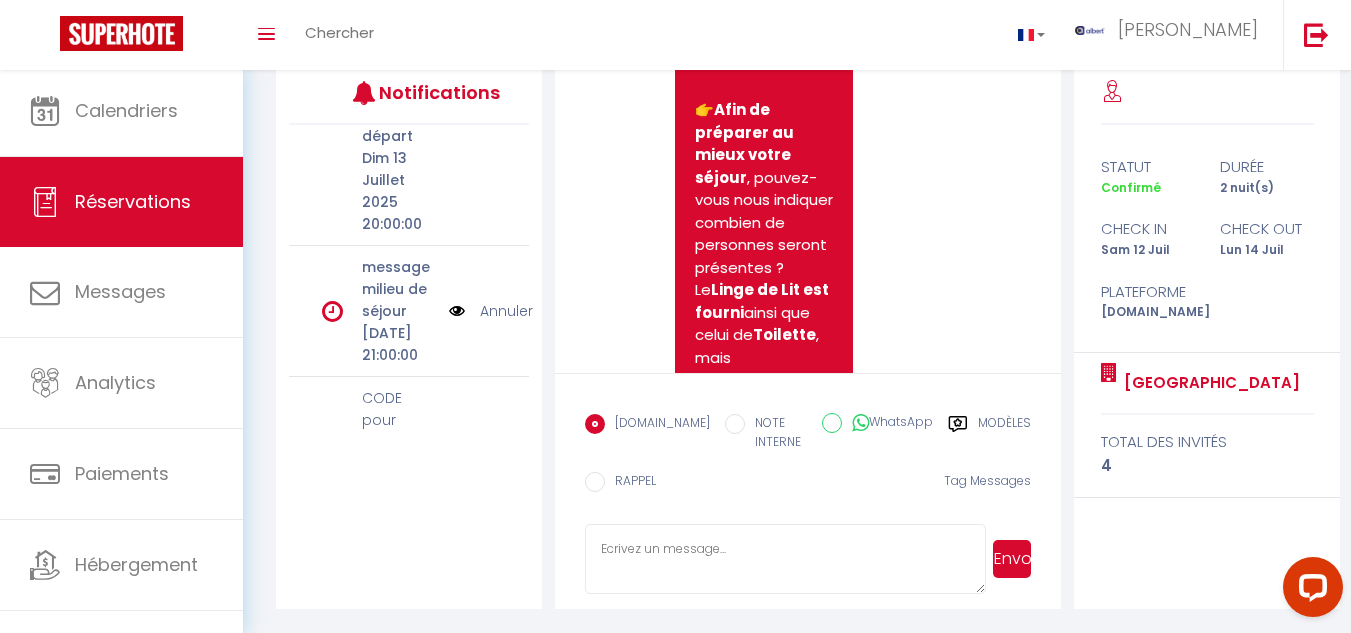 scroll, scrollTop: 285, scrollLeft: 0, axis: vertical 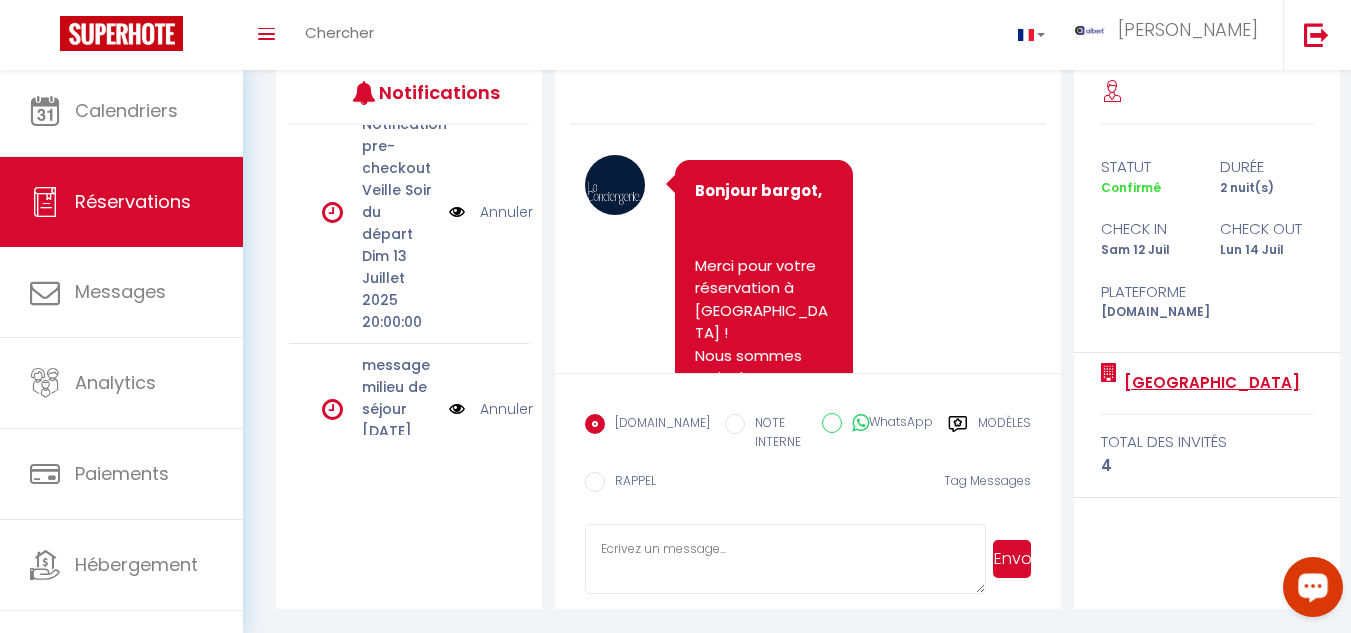 drag, startPoint x: 1107, startPoint y: 353, endPoint x: 1280, endPoint y: 402, distance: 179.80545 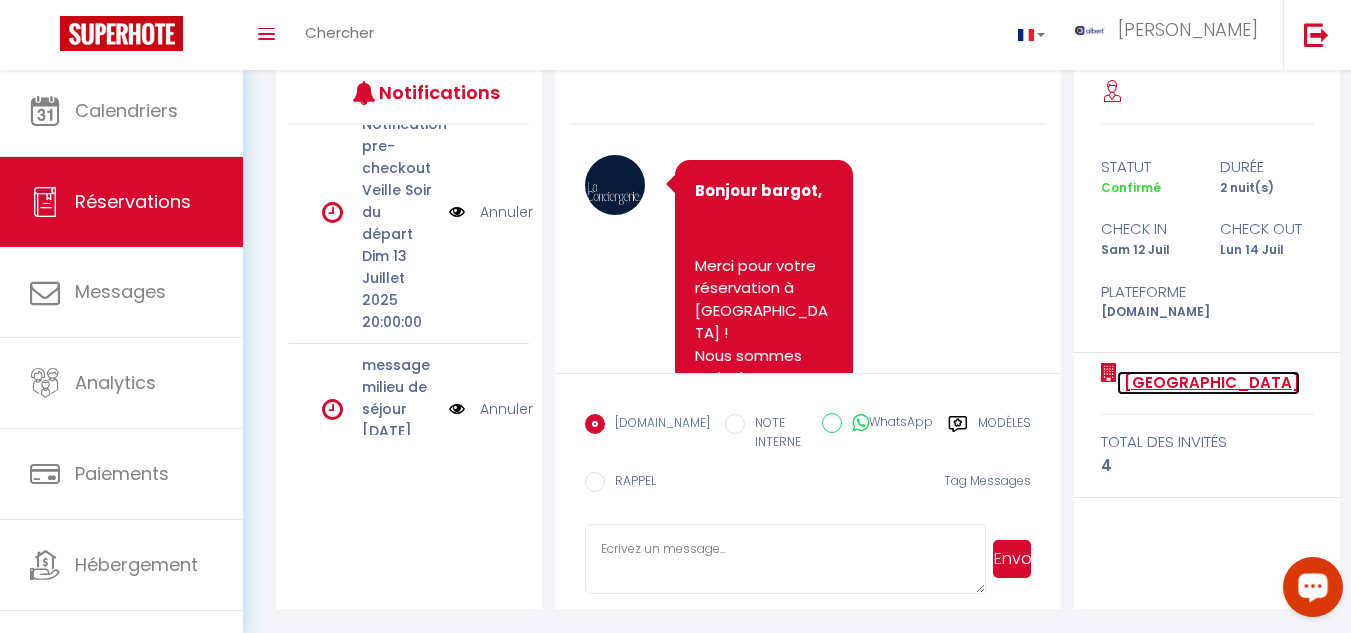 copy on "[GEOGRAPHIC_DATA]" 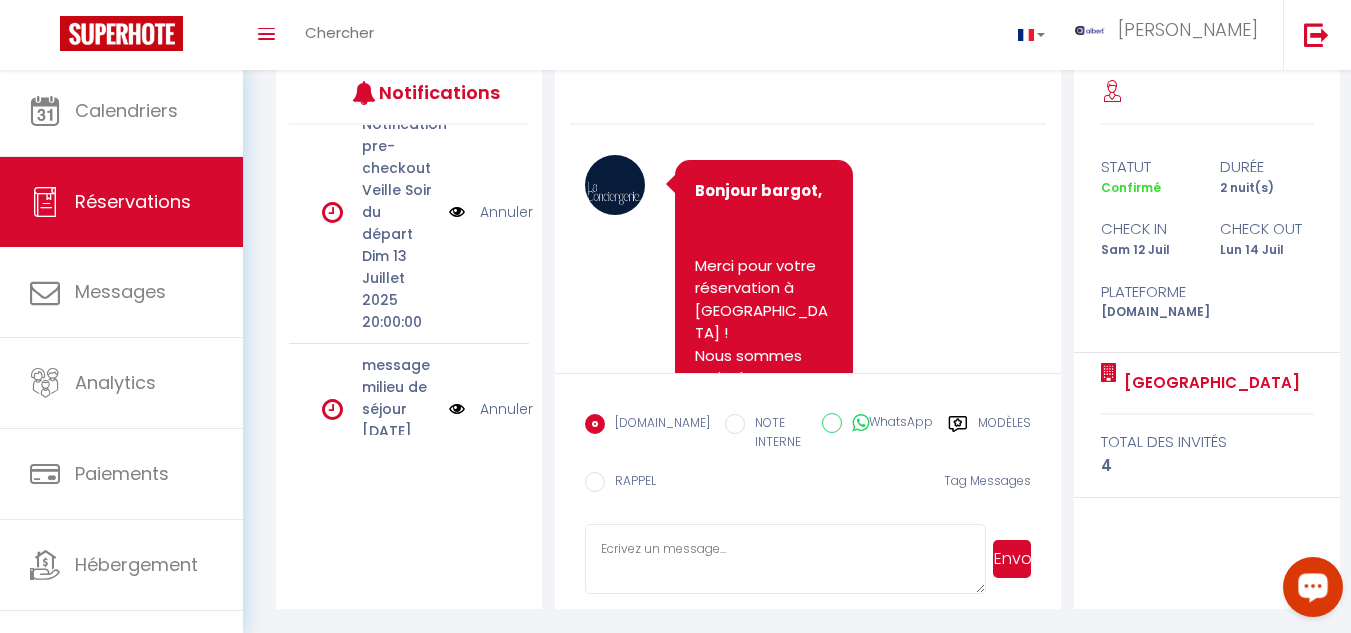 click on "Note Sms       Bonjour bargot,
Merci pour votre réservation à Le Grand'rue - Centre Ville - Confort !
Nous sommes ravis de vous accueillir très bientôt et confirmons que tout est bien enregistré.
👉  Afin de préparer au mieux votre séjour , pouvez-vous nous indiquer combien de personnes seront présentes ? Le  Linge de Lit est fourni  ainsi que celui de  Toilette , mais le  nombre  est essentiel pour une bonne préparation 🙏 Nous reviendrons vers vous  la veille de votre arrivée  avec toutes les infos nécessaires pour votre installation. Vous recevrez notamment le  code d’accès à la boîte à clés (à 4 chiffres)  qui vous permettra de faire votre check-in en toute autonomie  à partir de 18h .
🟡  Très important  :
Les informations vous seront envoyées via la  plateforme de réservation (Airbnb ou Booking) . Pensez à vérifier vos mails, vos messages sur la plateforme, et vos spams pour ne rien manquer !
📞  Nous restons joignables tous les jours de 9h à 21h" at bounding box center [808, 1520] 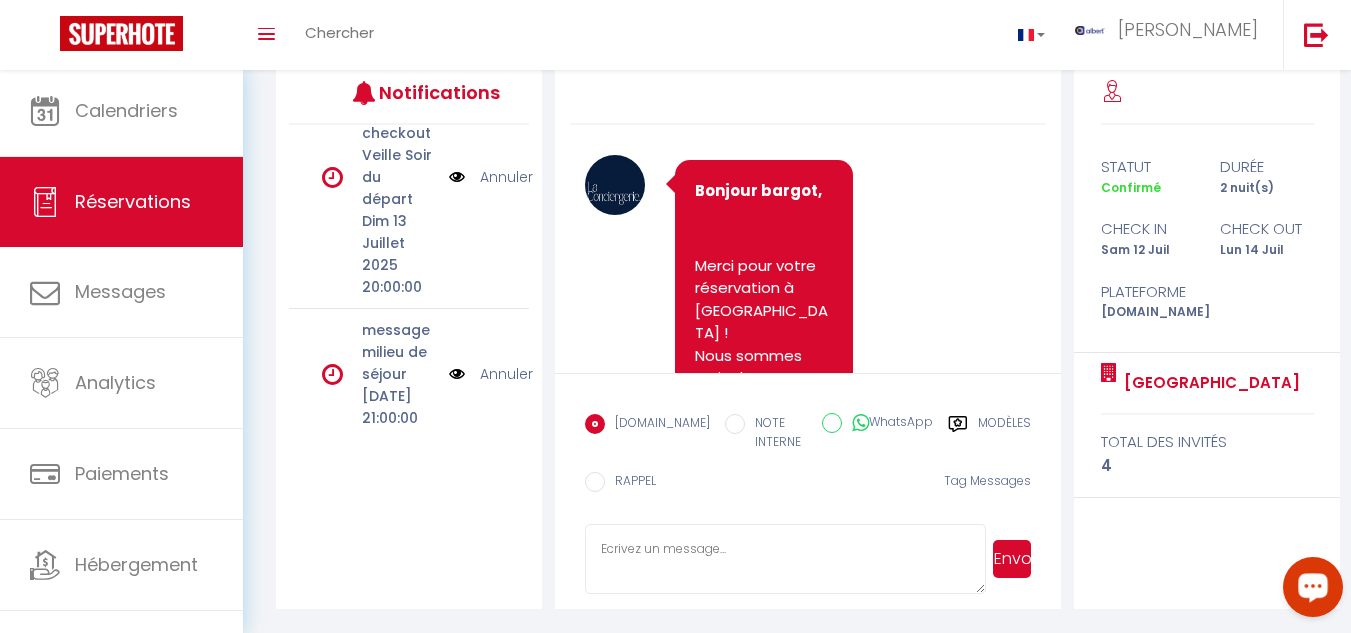 scroll, scrollTop: 400, scrollLeft: 0, axis: vertical 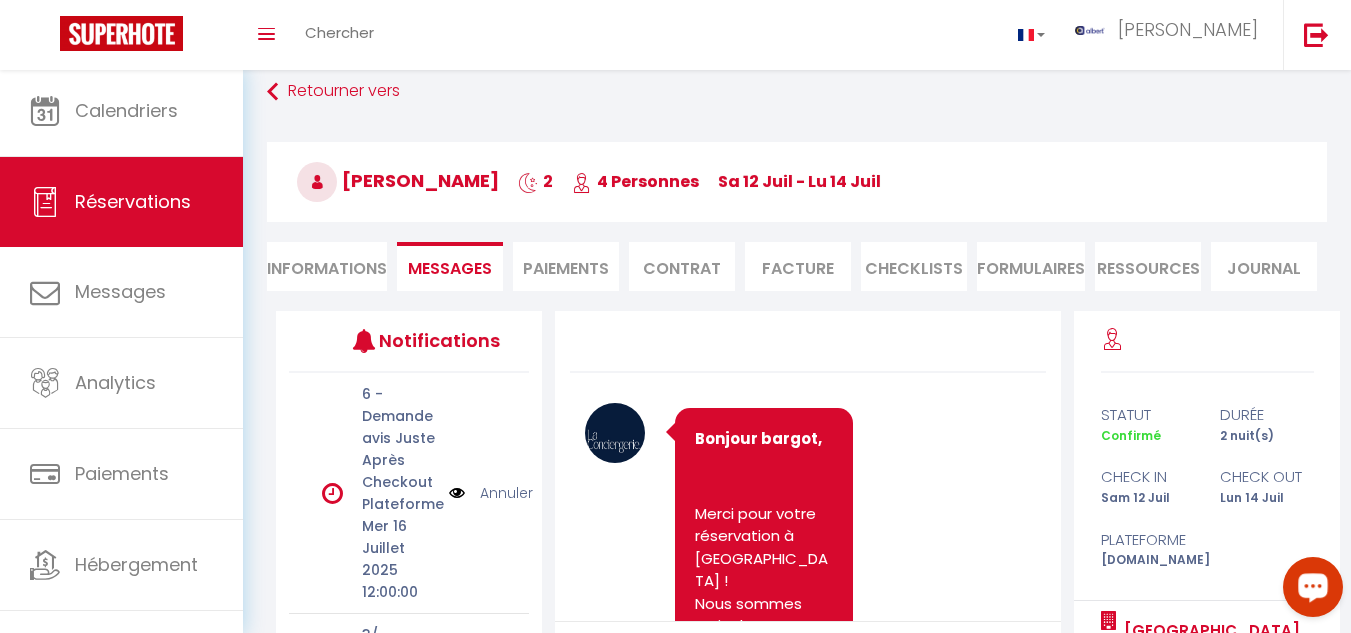 click on "Paiements" at bounding box center (566, 266) 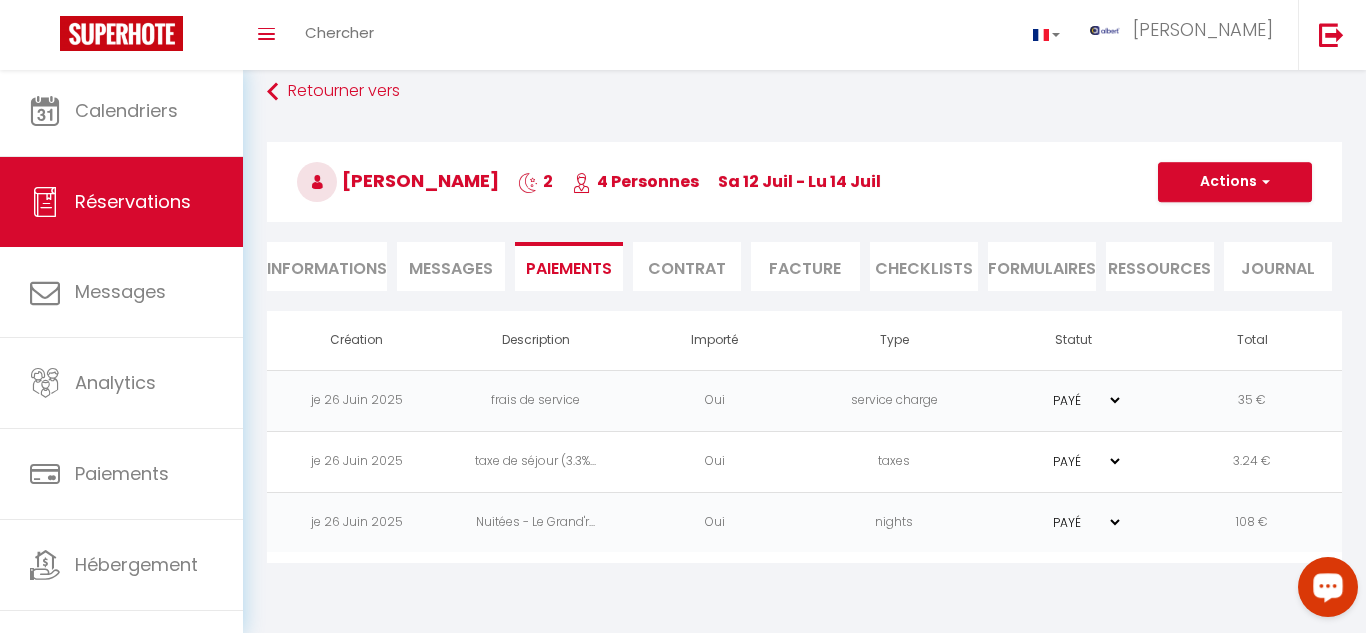 click on "Messages" at bounding box center [451, 268] 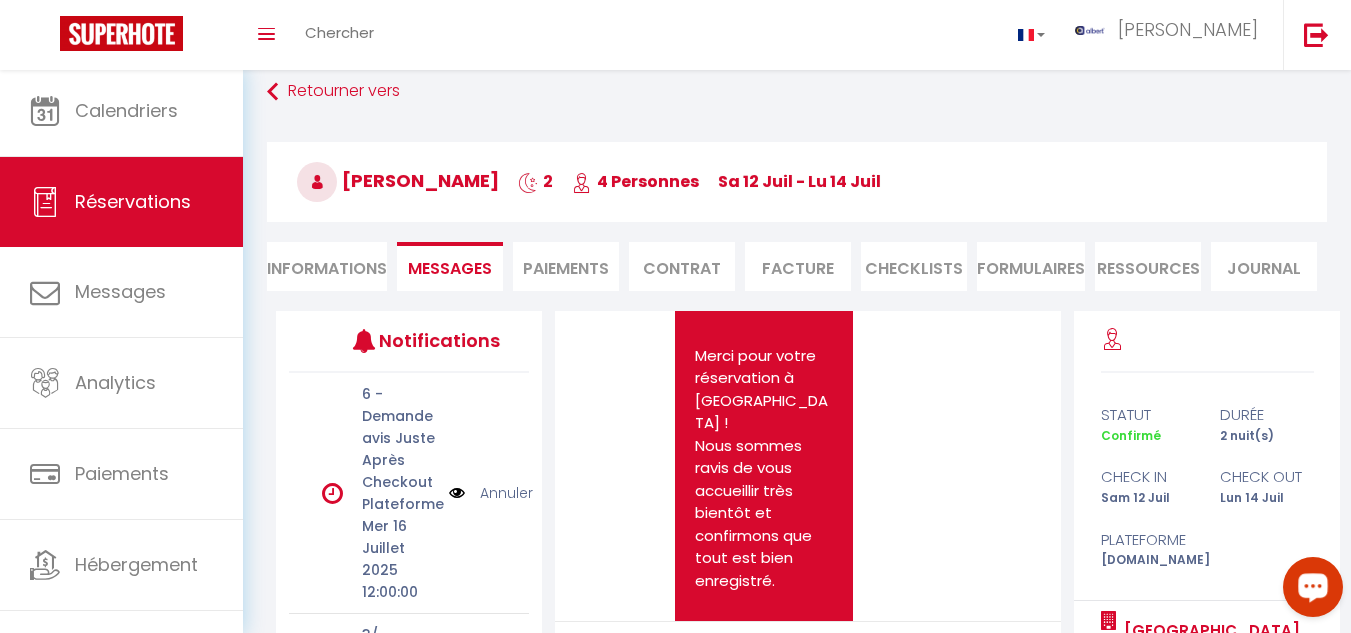 scroll, scrollTop: 400, scrollLeft: 0, axis: vertical 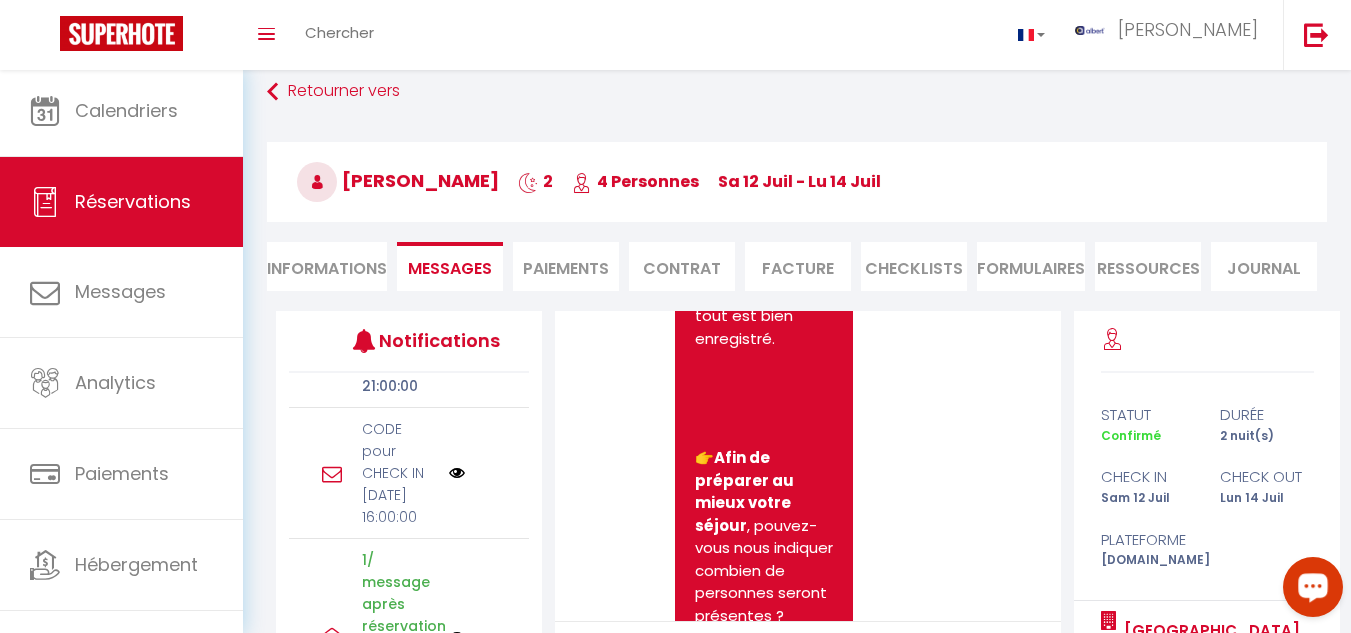 click at bounding box center (457, 473) 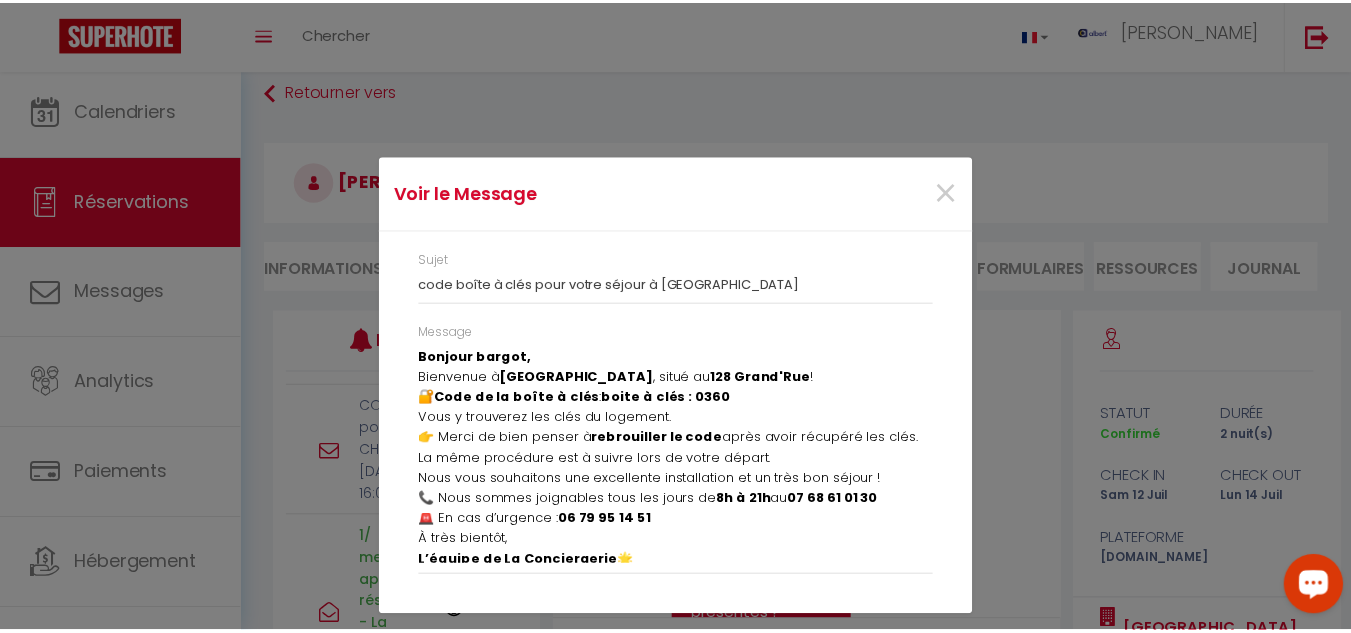 scroll, scrollTop: 0, scrollLeft: 0, axis: both 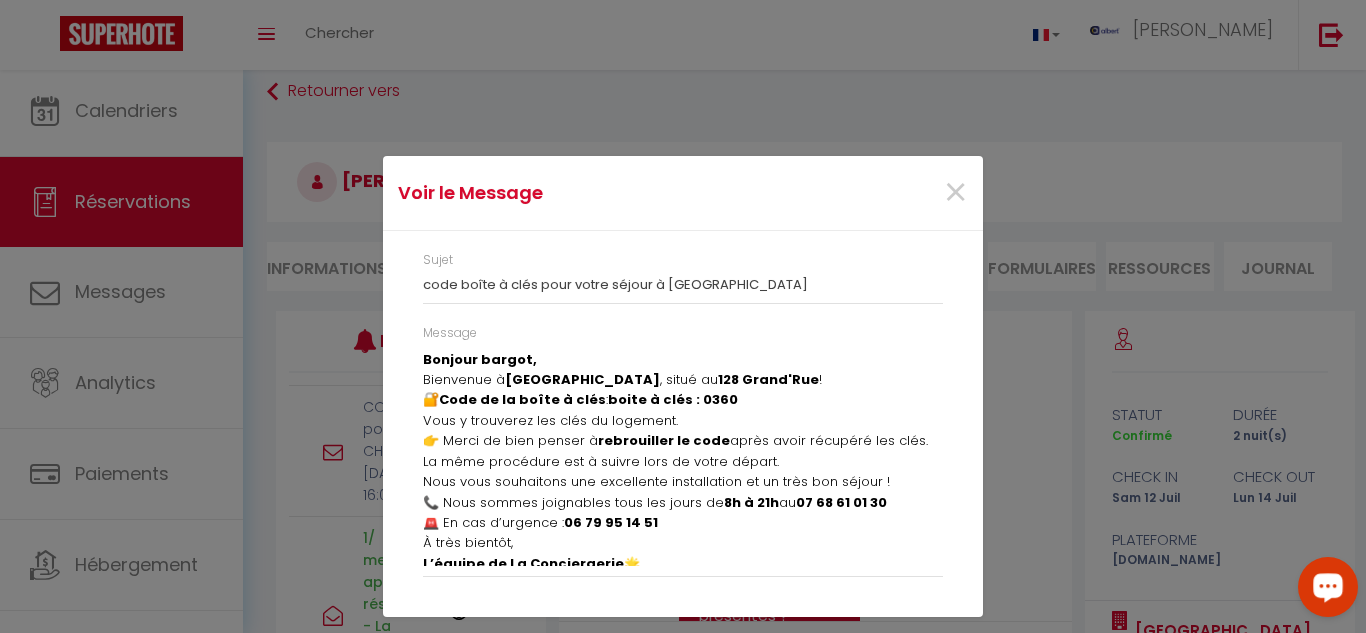 drag, startPoint x: 834, startPoint y: 394, endPoint x: 914, endPoint y: 392, distance: 80.024994 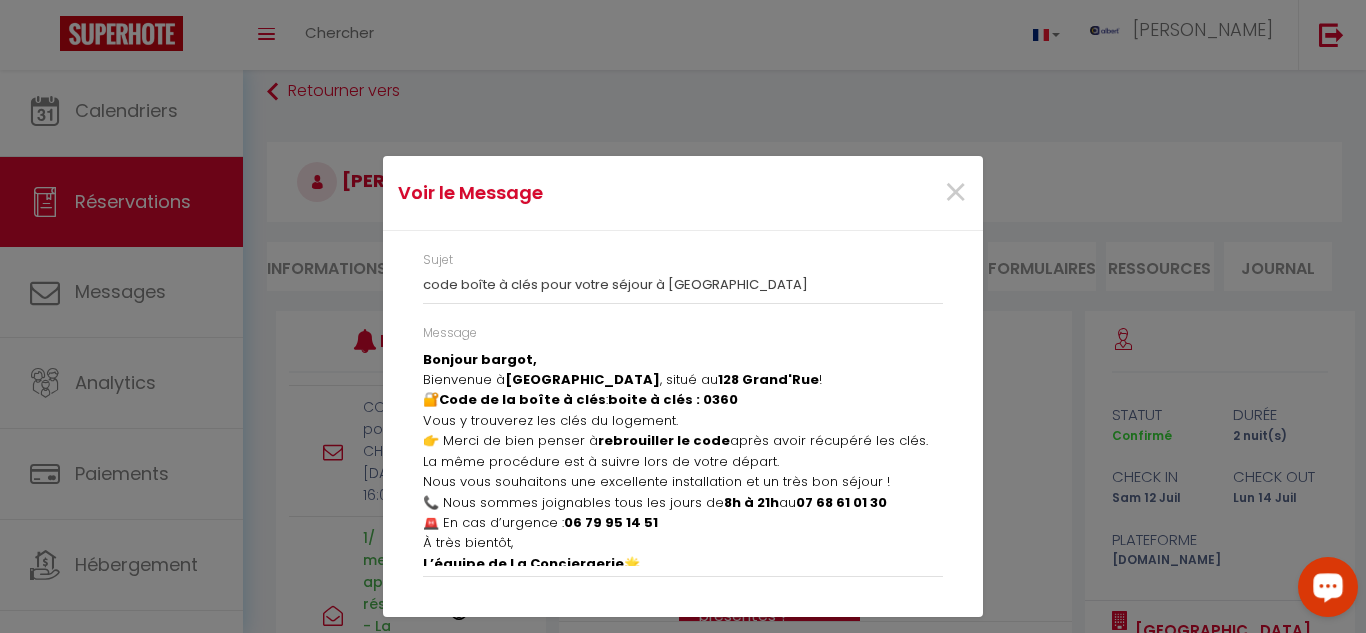 drag, startPoint x: 515, startPoint y: 390, endPoint x: 905, endPoint y: 396, distance: 390.04614 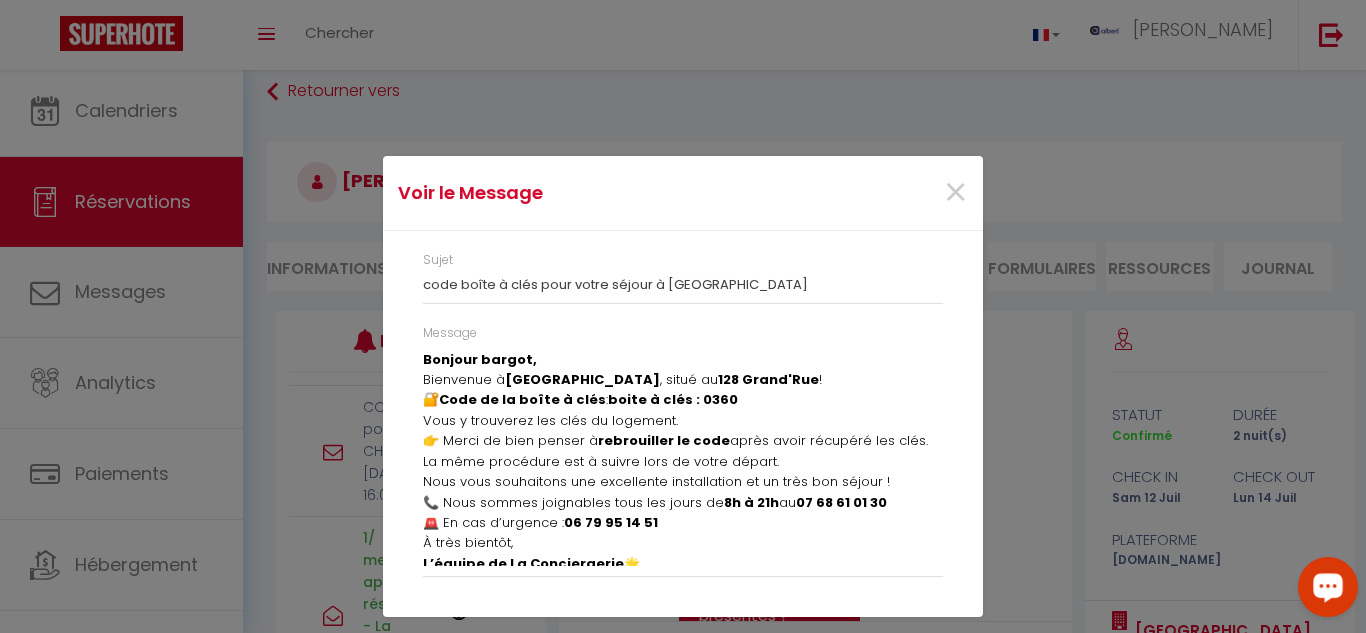 click on "🔐  Code de la boîte à clés  :  boite à clés : 0360
Vous y trouverez les clés du logement." at bounding box center [683, 410] 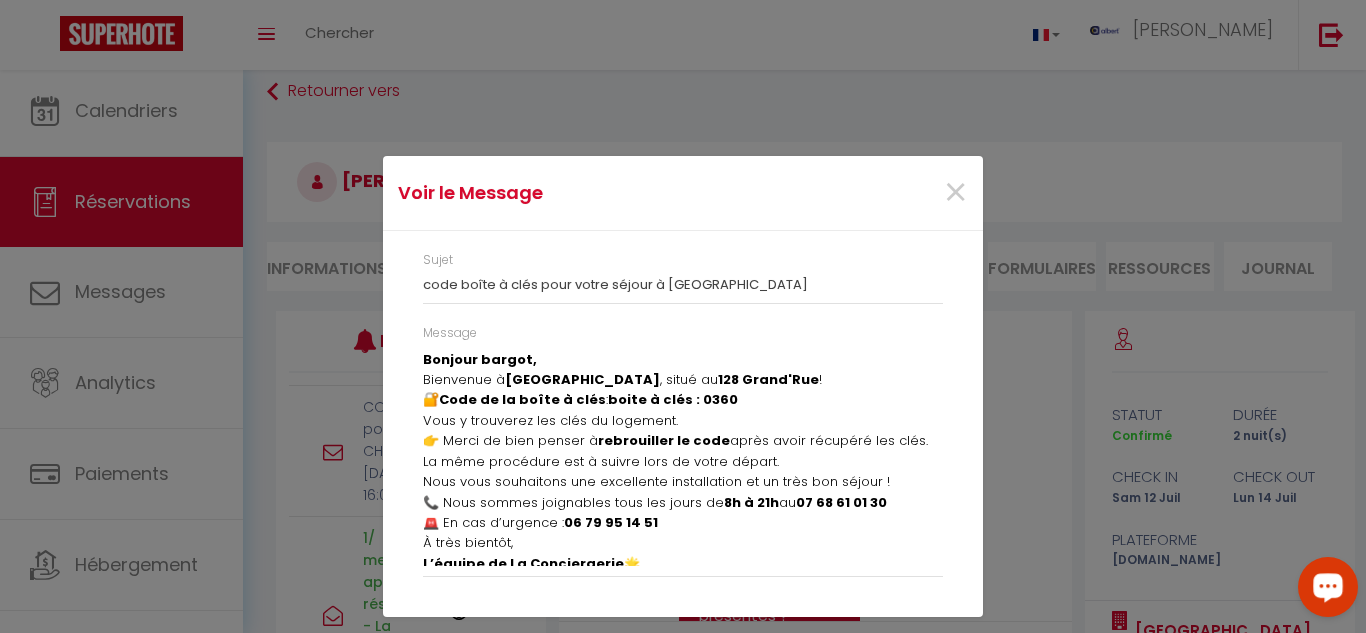 click on "Voir le Message
×
Sujet
code boîte à clés pour votre séjour à Le Grand'rue - Centre Ville - Confort - Poitiers
Message
Bonjour bargot,
Bienvenue à  Le Grand'rue - Centre Ville - Confort , situé au  128 Grand'Rue  !
🔐  Code de la boîte à clés  :  boite à clés : 0360
Vous y trouverez les clés du logement.
👉 Merci de bien penser à  rebrouiller le code  après avoir récupéré les clés.
La même procédure est à suivre lors de votre départ.
Nous vous souhaitons une excellente installation et un très bon séjour !
📞 Nous sommes joignables tous les jours de  8h à 21h  au  07 68 61 01 30
🚨 En cas d’urgence :  06 79 95 14 51
À très bientôt,
L’équipe de La Conciergerie  🌟" at bounding box center (683, 316) 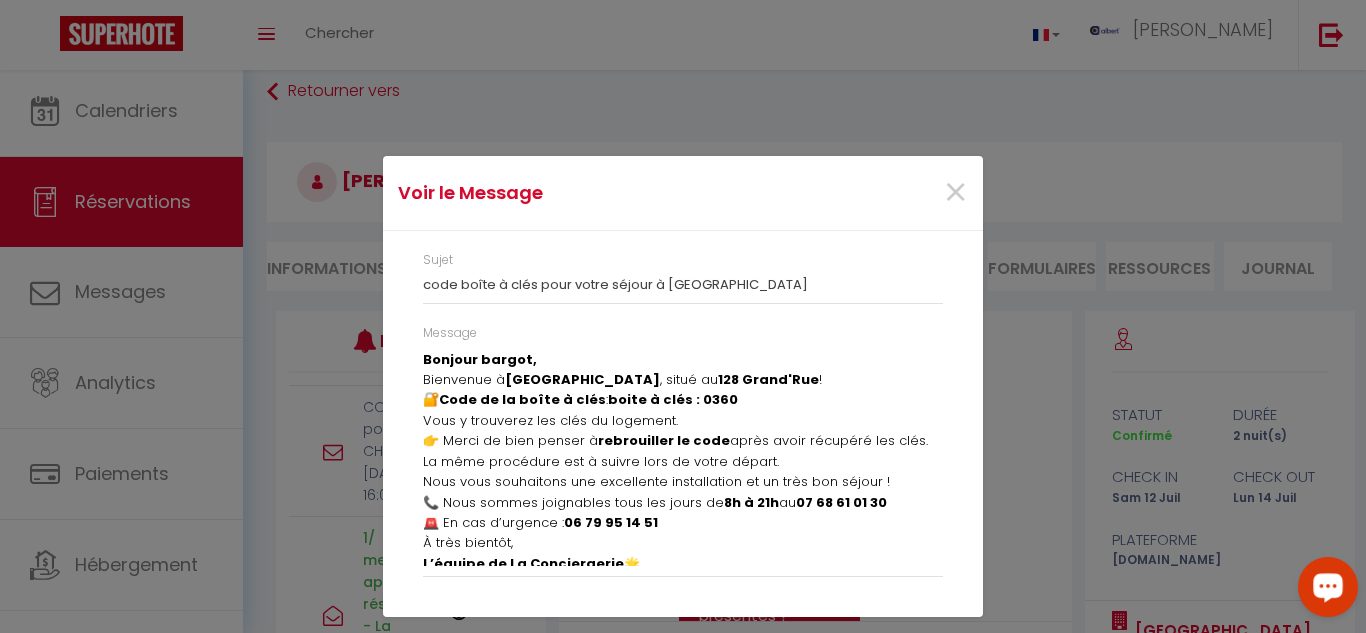 drag, startPoint x: 423, startPoint y: 387, endPoint x: 917, endPoint y: 383, distance: 494.0162 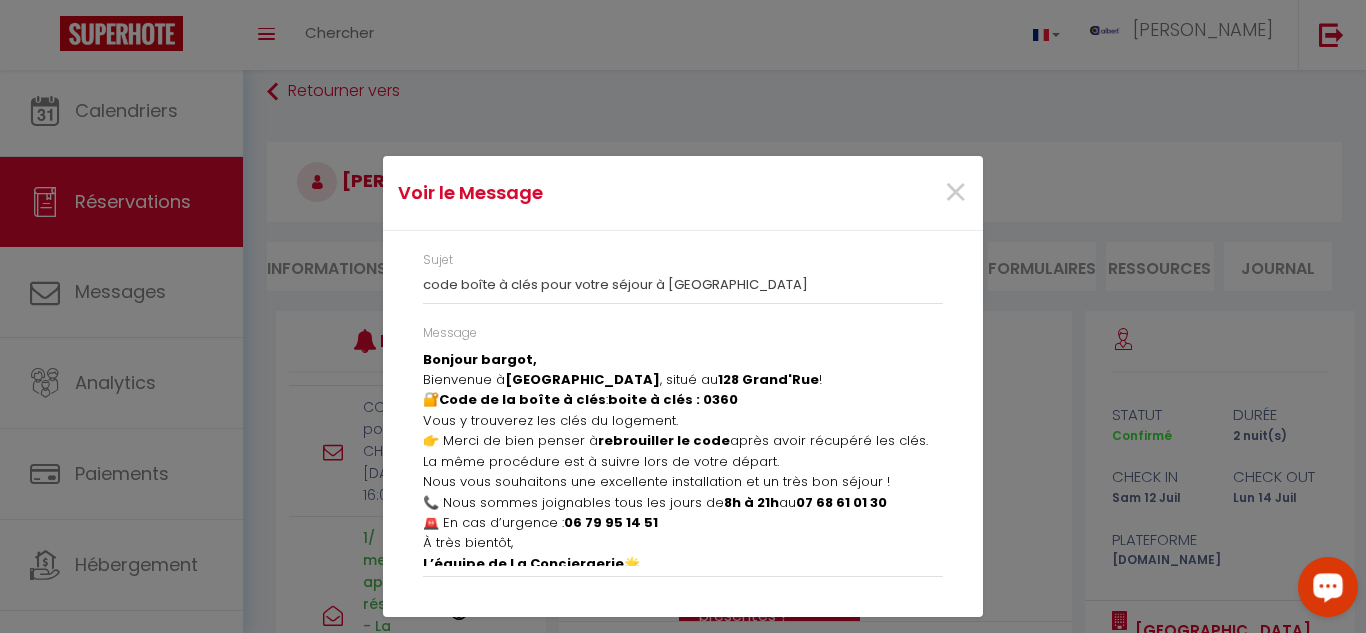copy on "Bienvenue à  Le Grand'rue - Centre Ville - Confort , situé au  128 Grand'Rue  !" 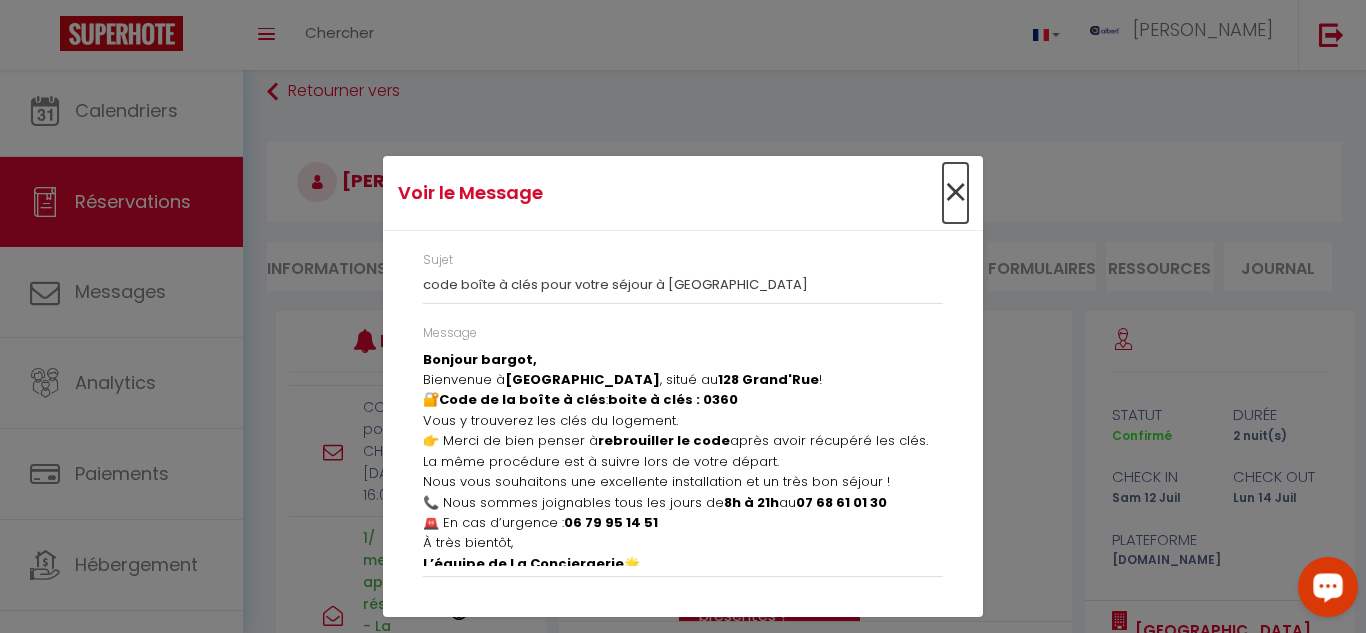click on "×" at bounding box center (955, 193) 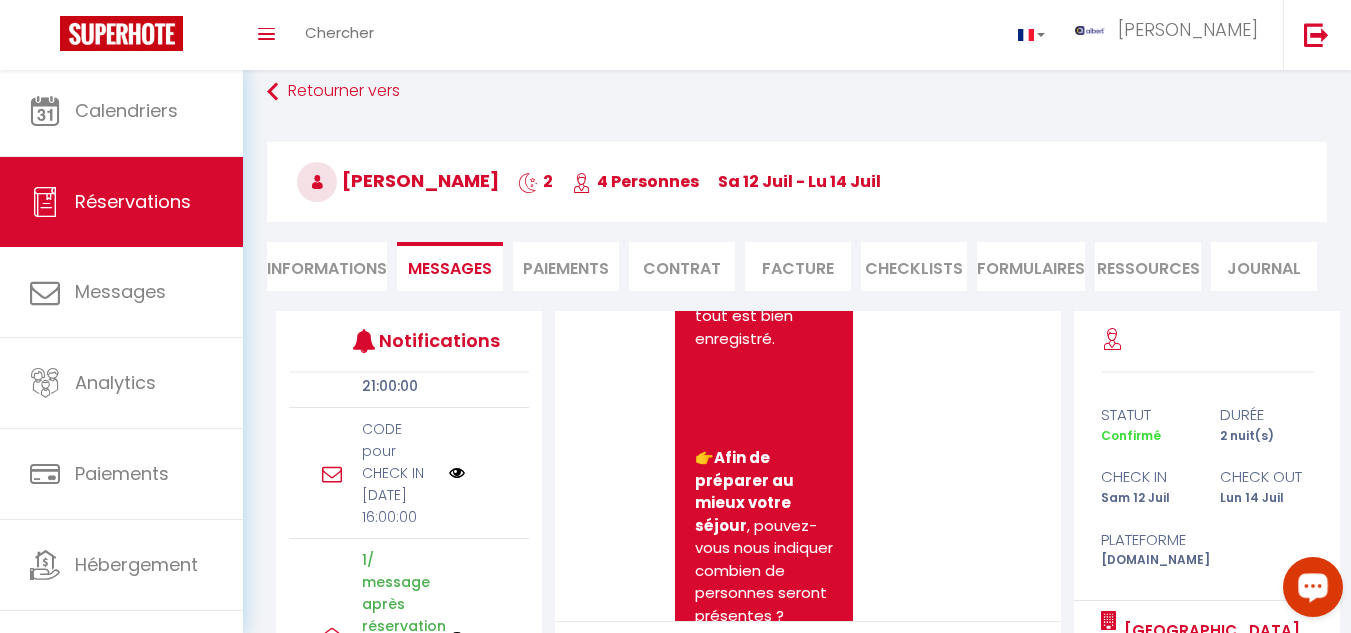 scroll, scrollTop: 0, scrollLeft: 0, axis: both 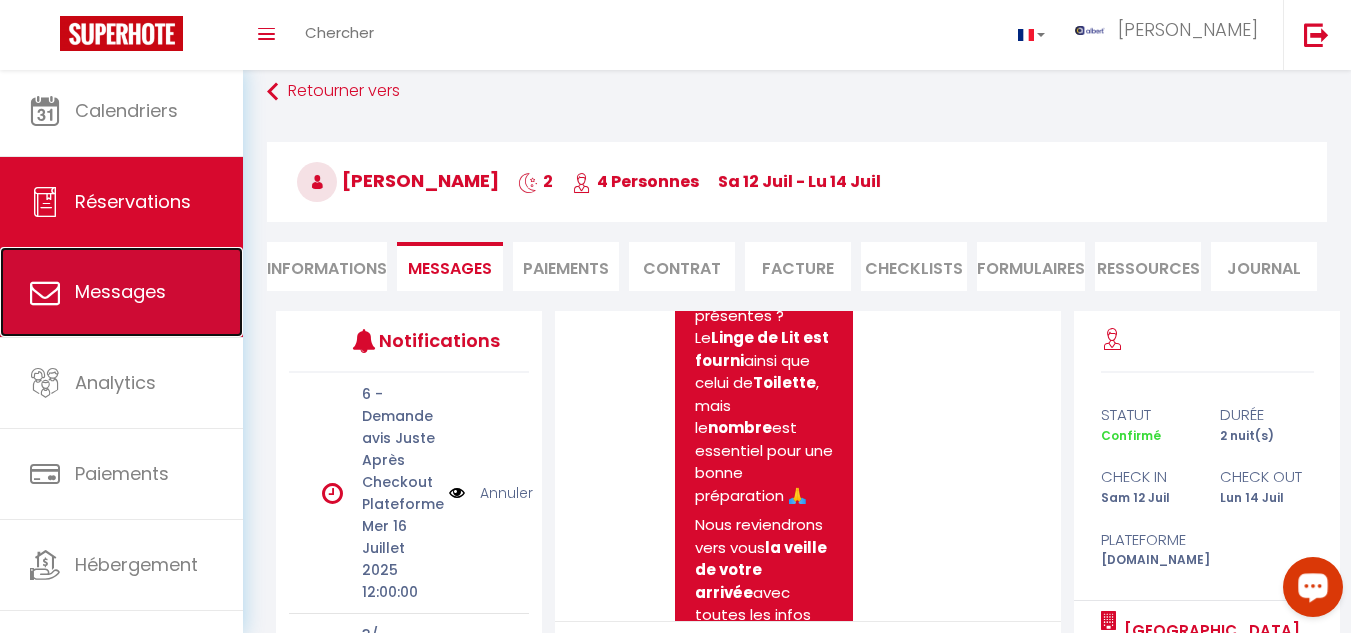 click on "Messages" at bounding box center [120, 291] 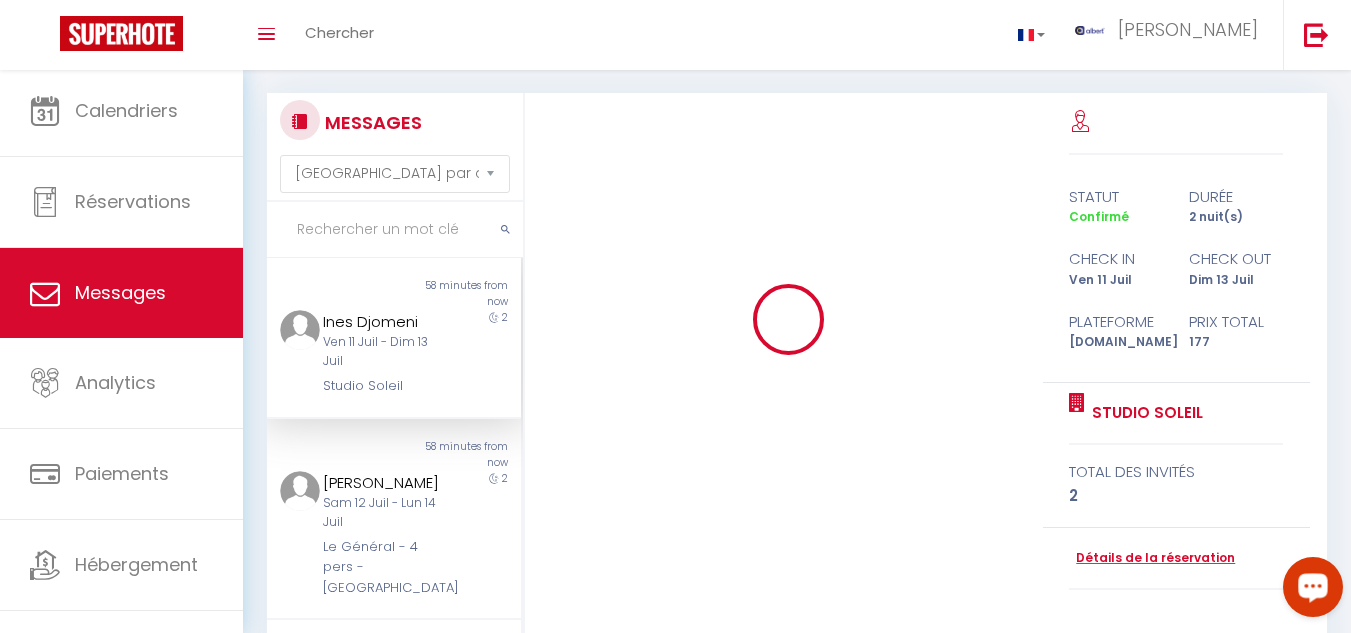 click at bounding box center (395, 230) 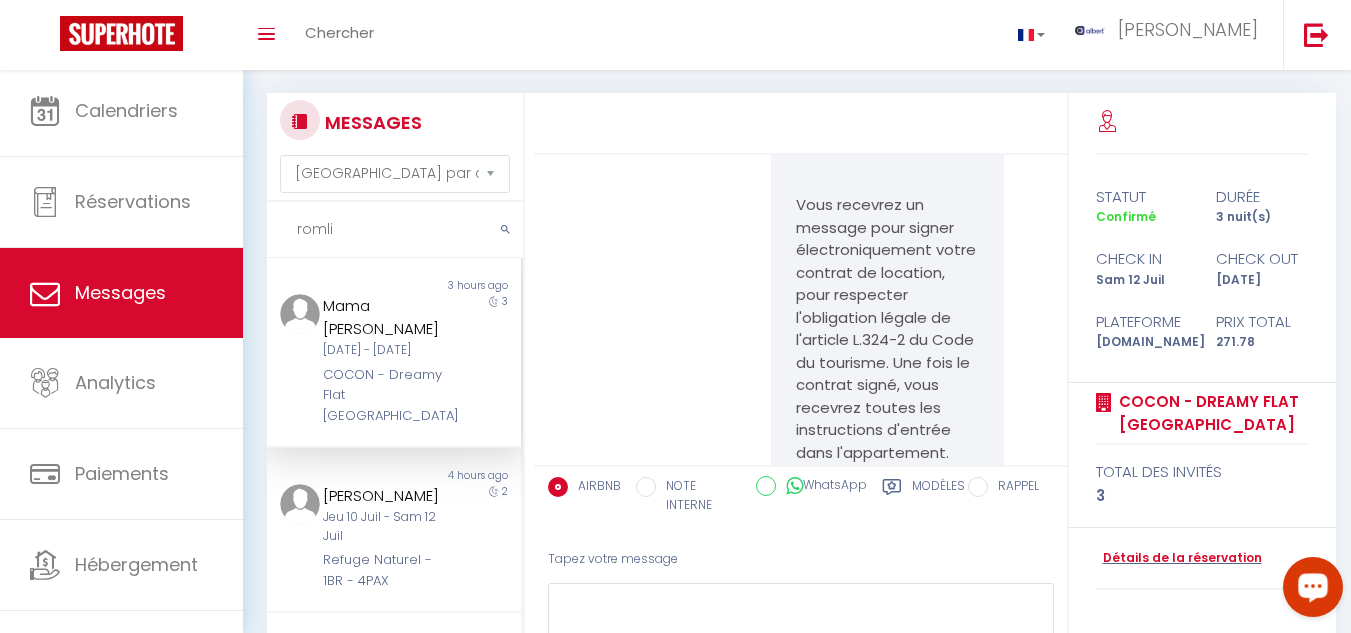 scroll, scrollTop: 11958, scrollLeft: 0, axis: vertical 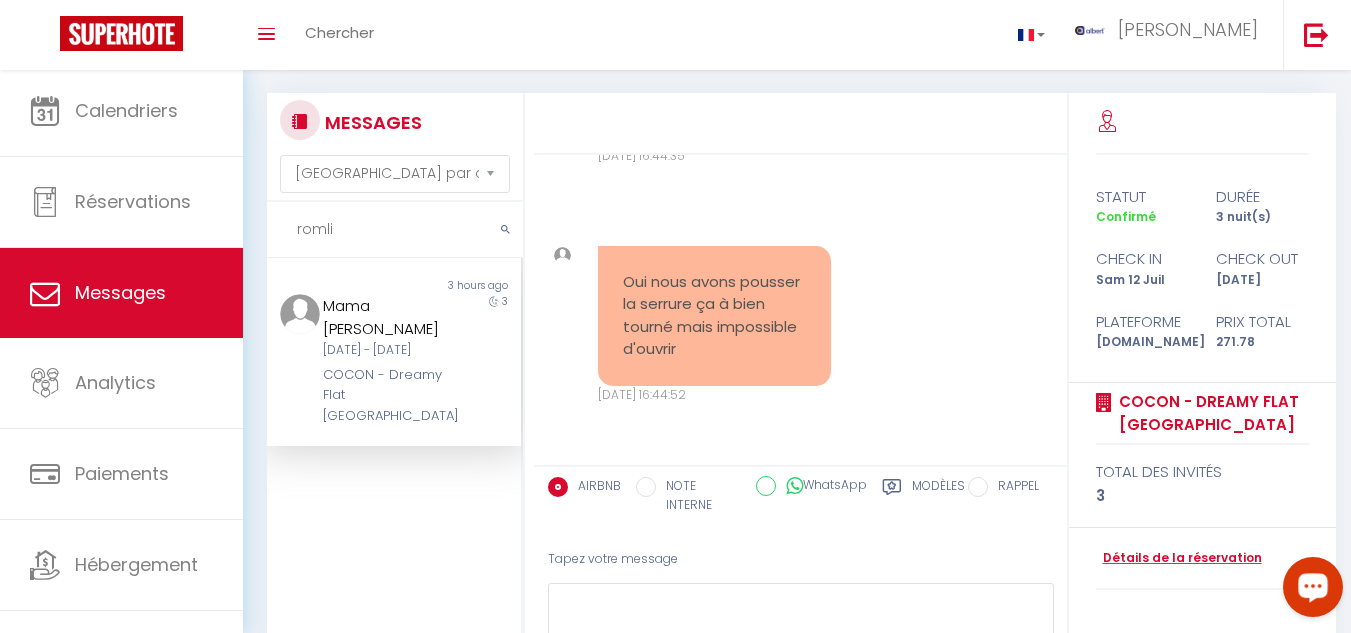 type on "romli" 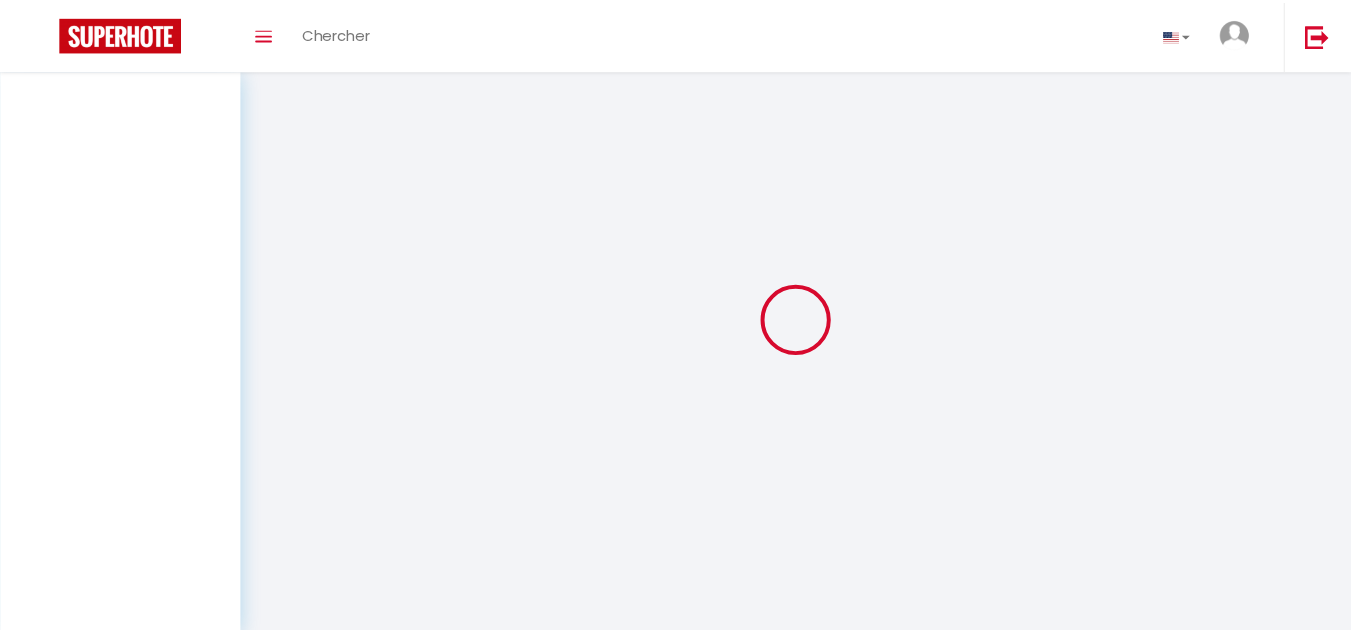 scroll, scrollTop: 0, scrollLeft: 0, axis: both 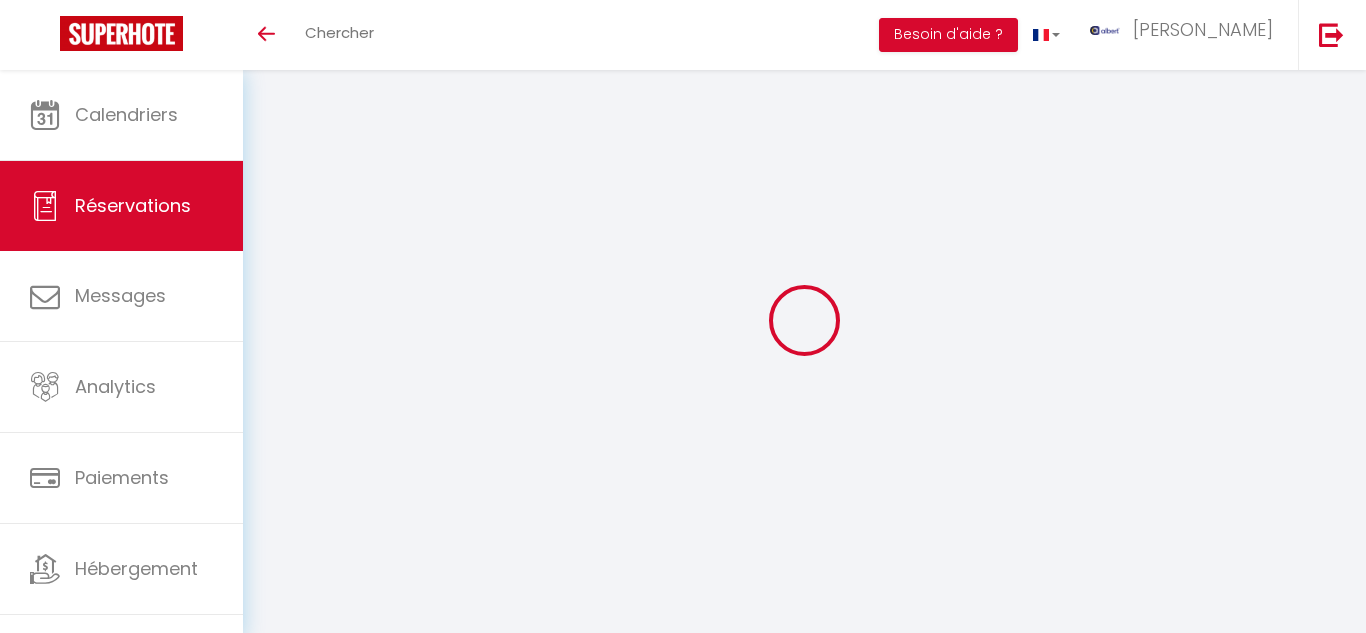 select on "not_cancelled" 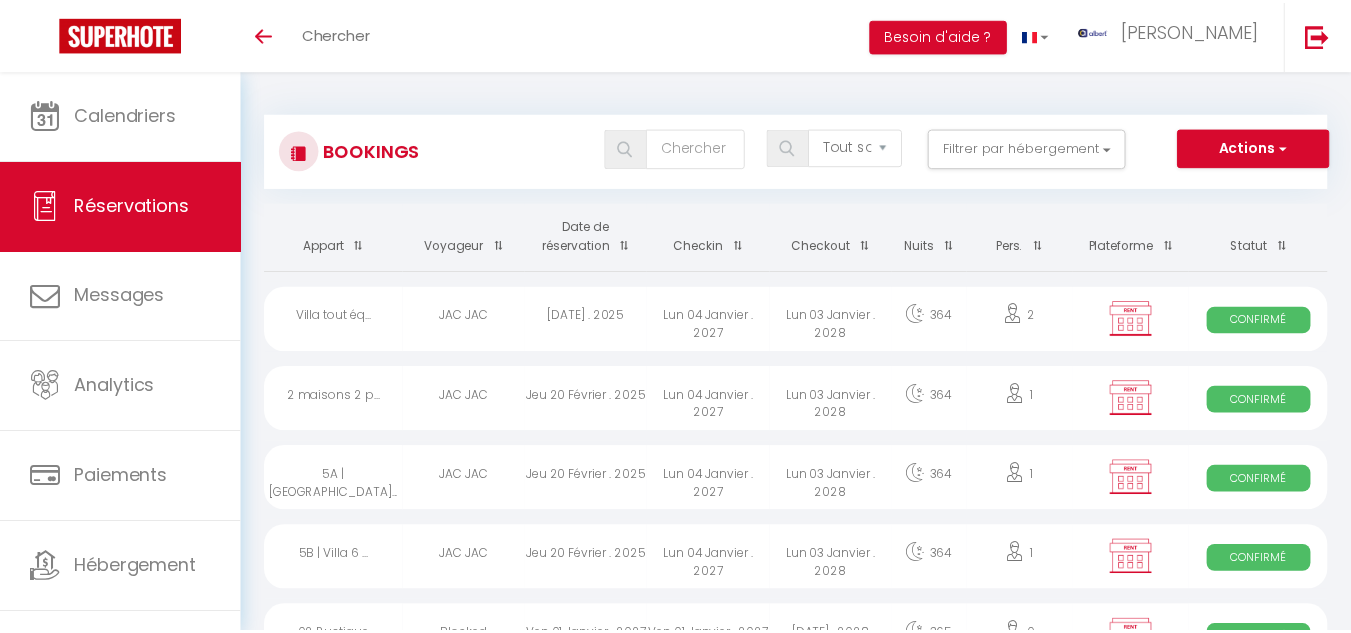 scroll, scrollTop: 0, scrollLeft: 0, axis: both 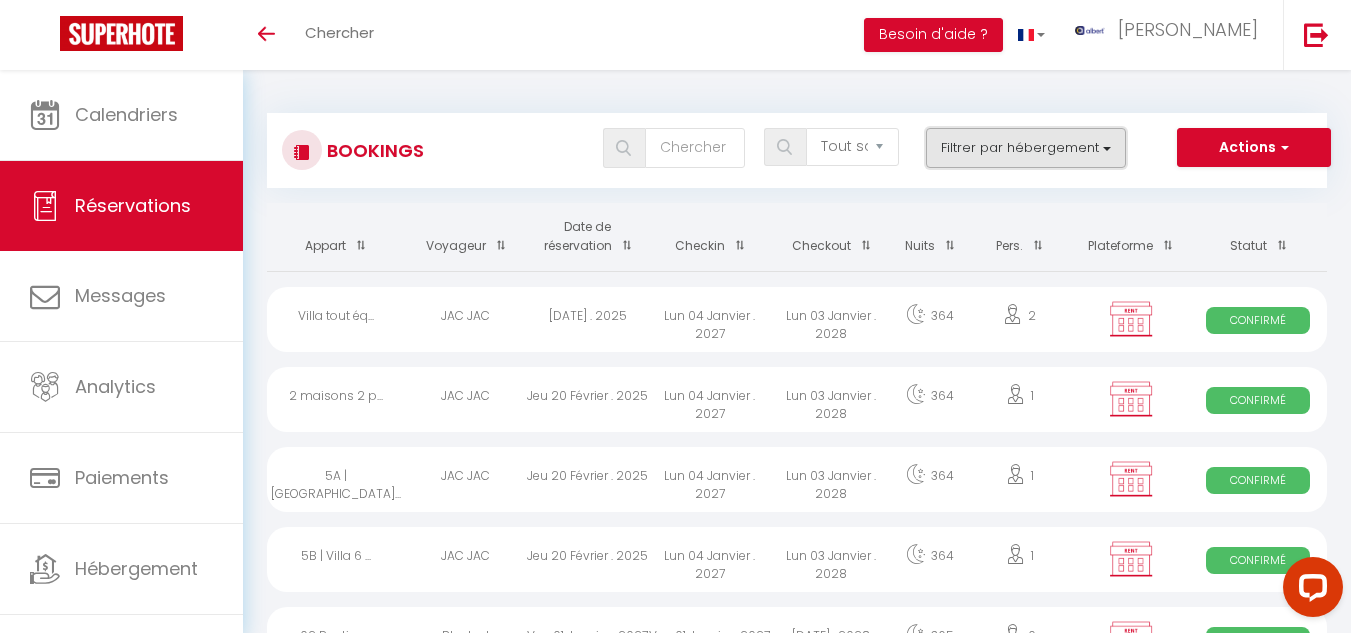 click on "Filtrer par hébergement" at bounding box center [1026, 148] 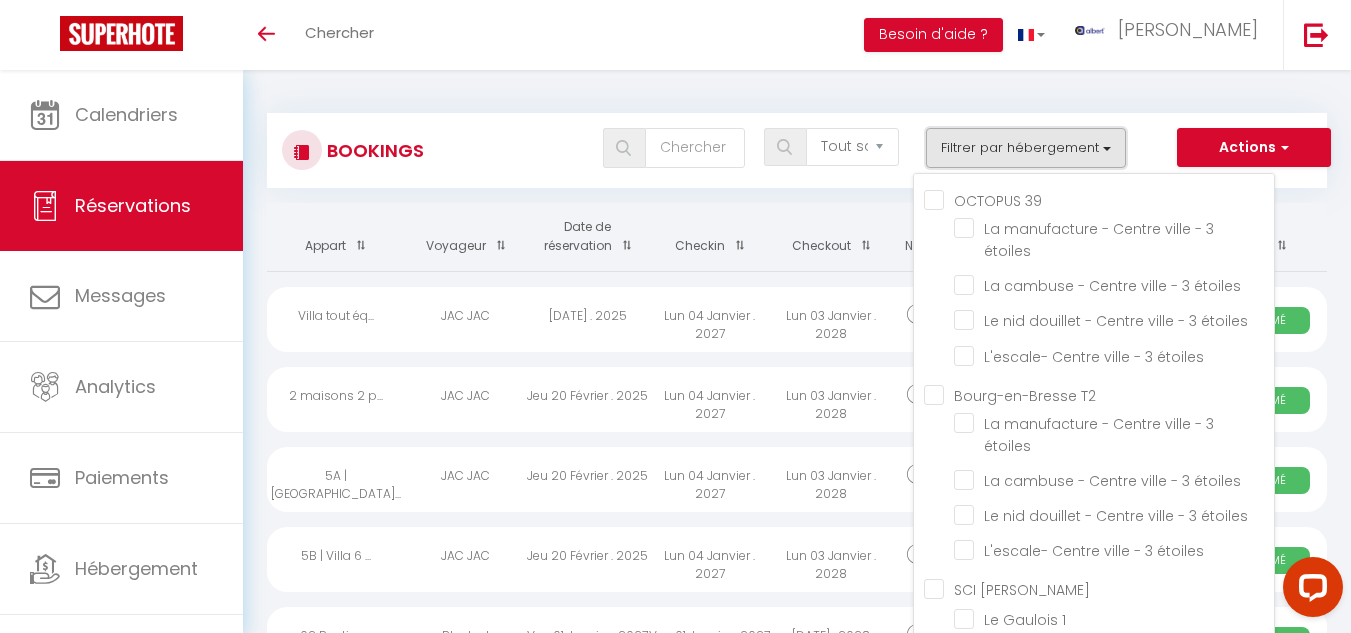 type 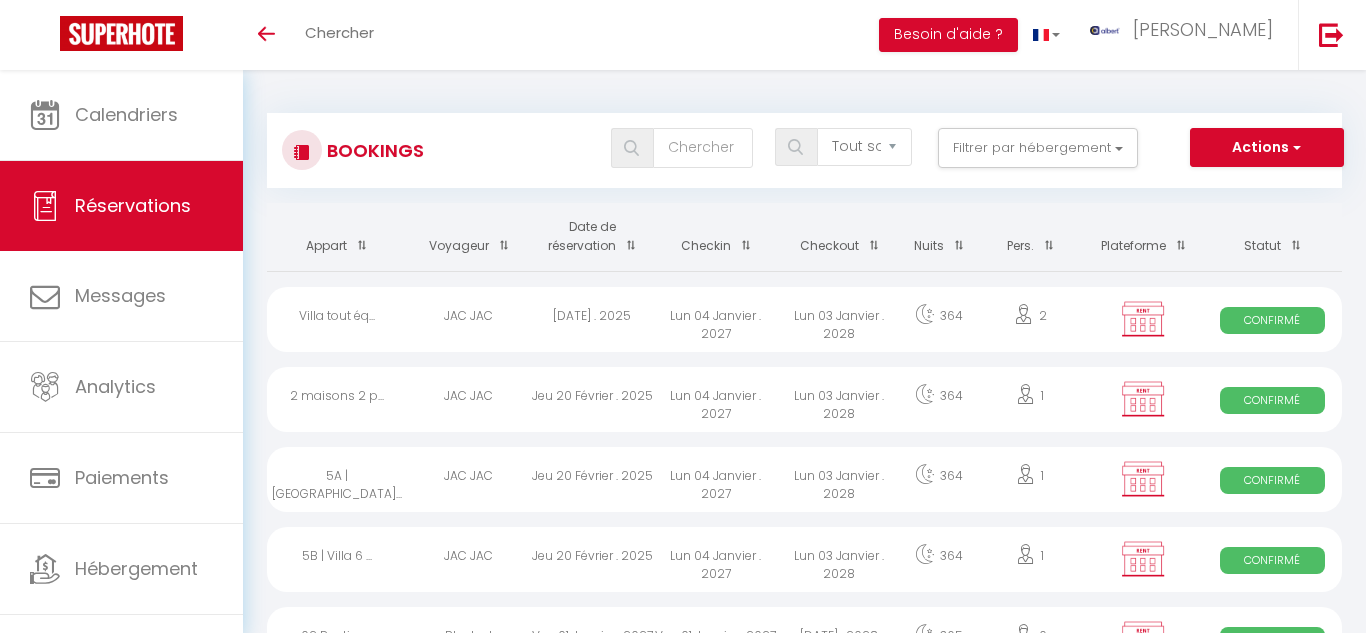 select on "not_cancelled" 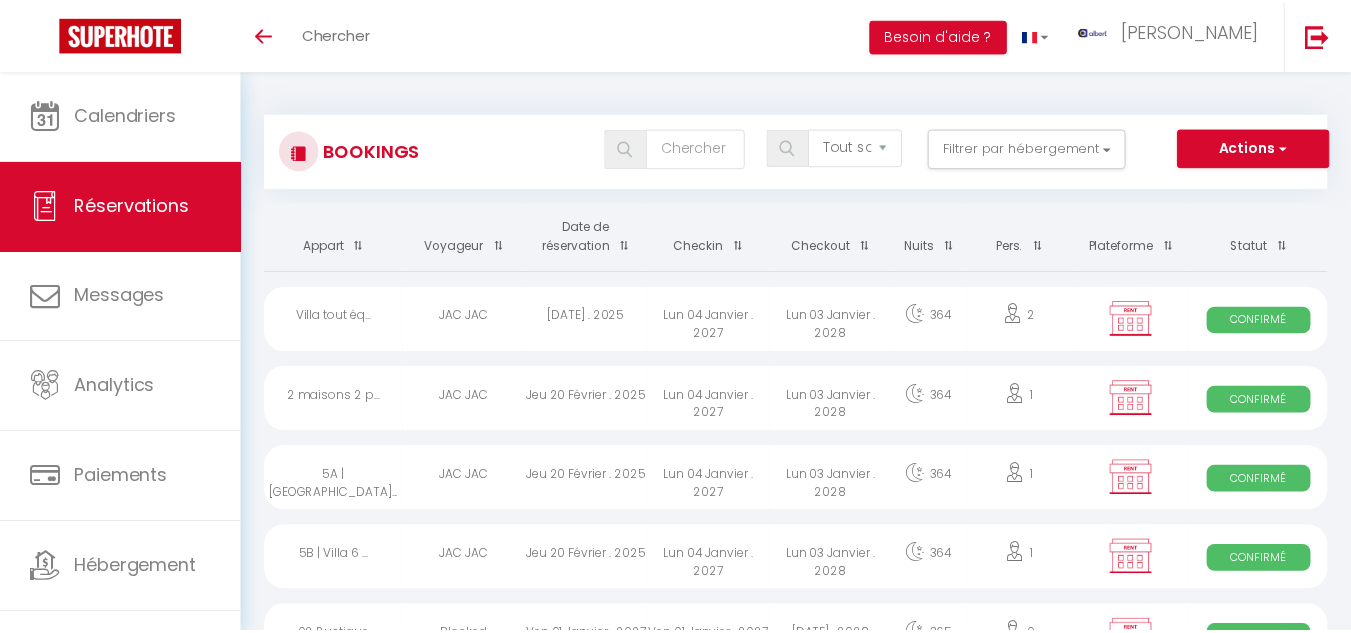 scroll, scrollTop: 0, scrollLeft: 0, axis: both 